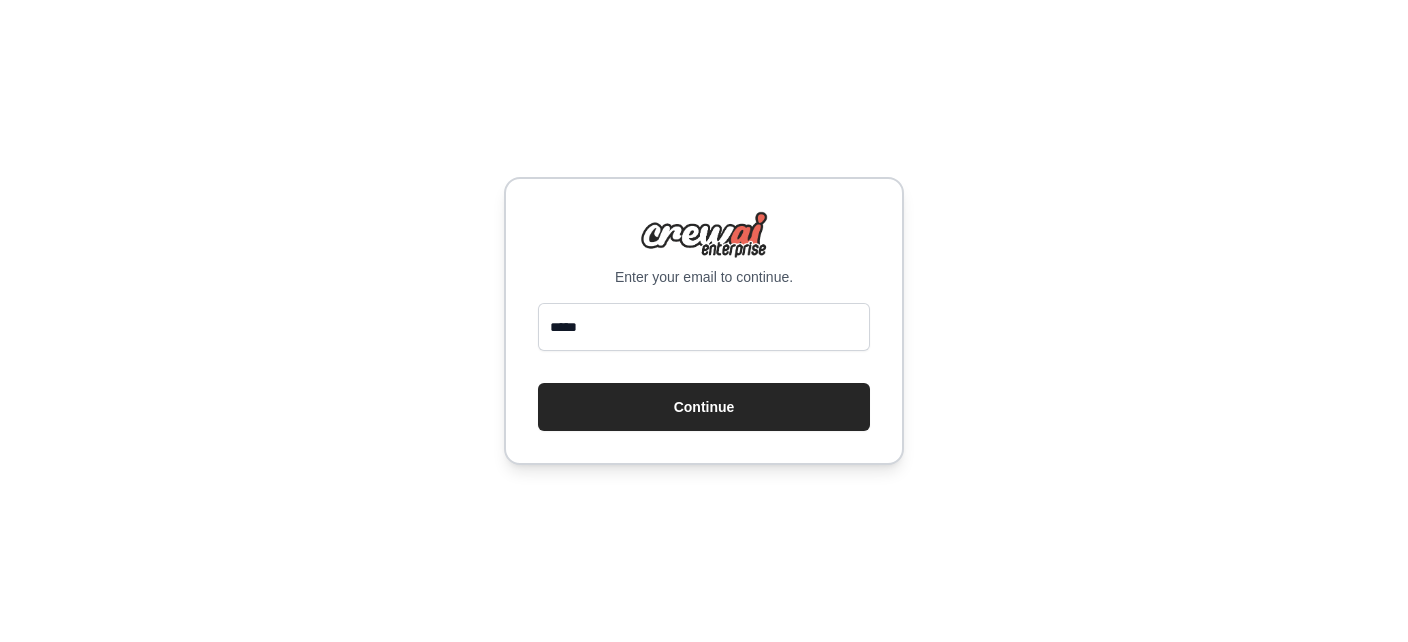 scroll, scrollTop: 0, scrollLeft: 0, axis: both 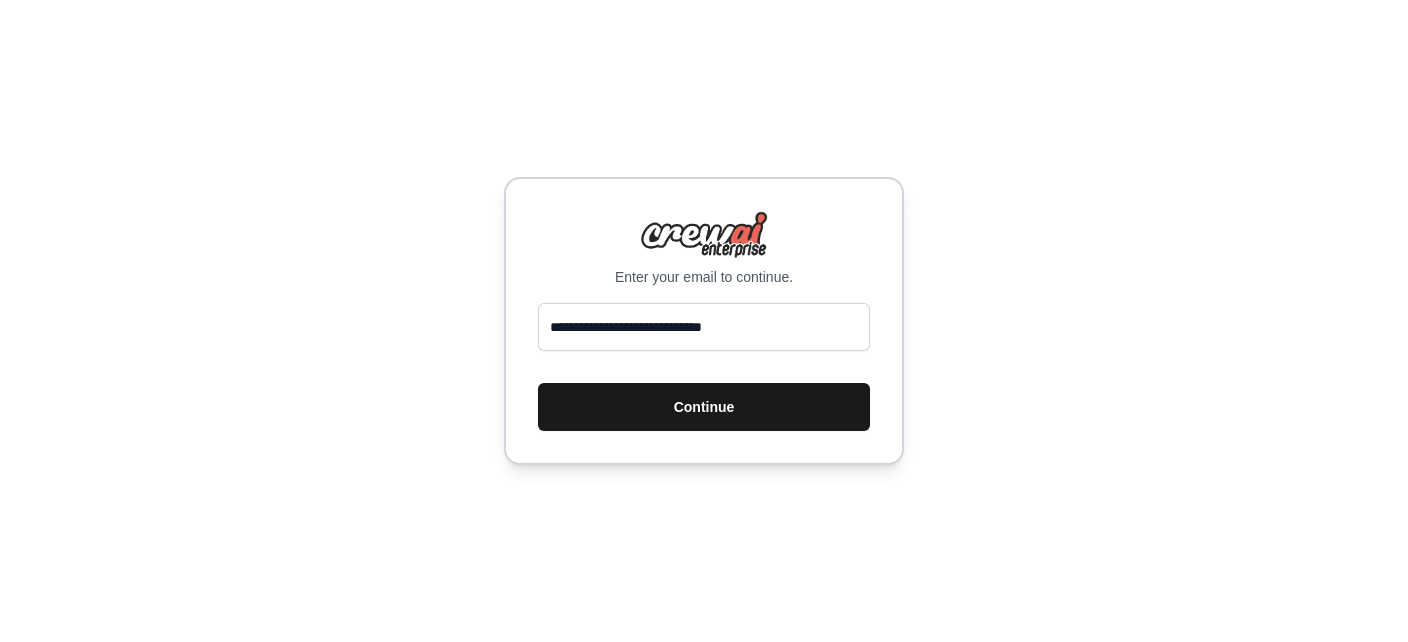 type on "**********" 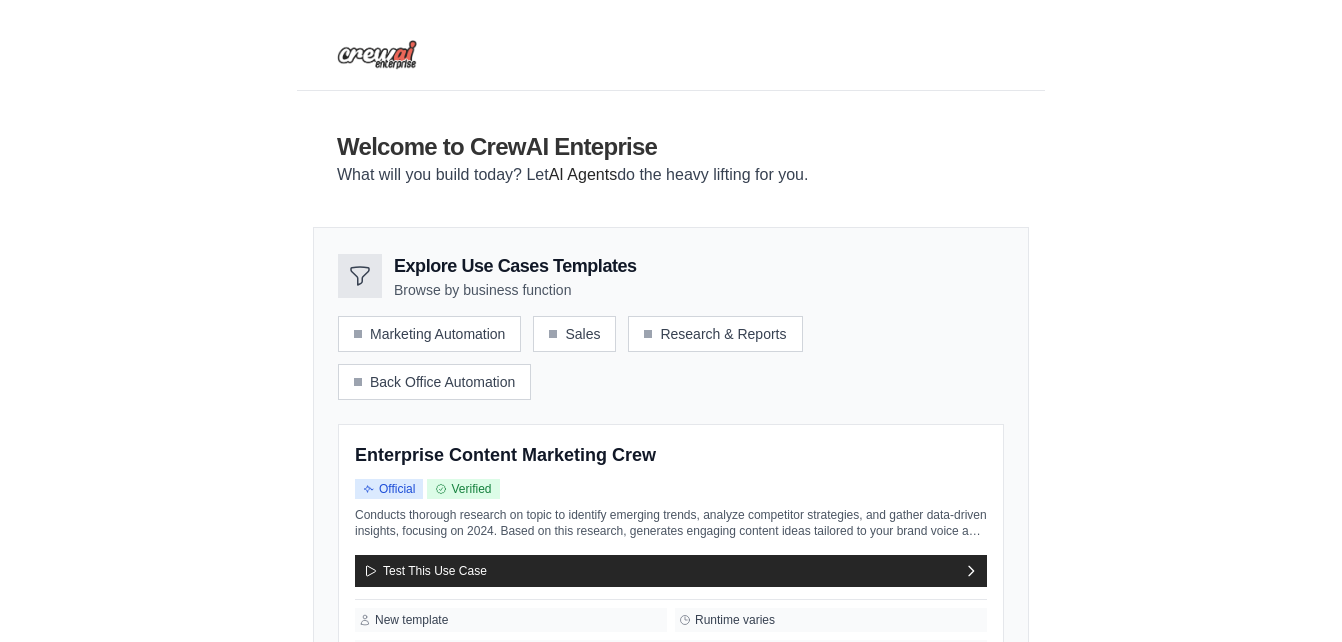 scroll, scrollTop: 0, scrollLeft: 0, axis: both 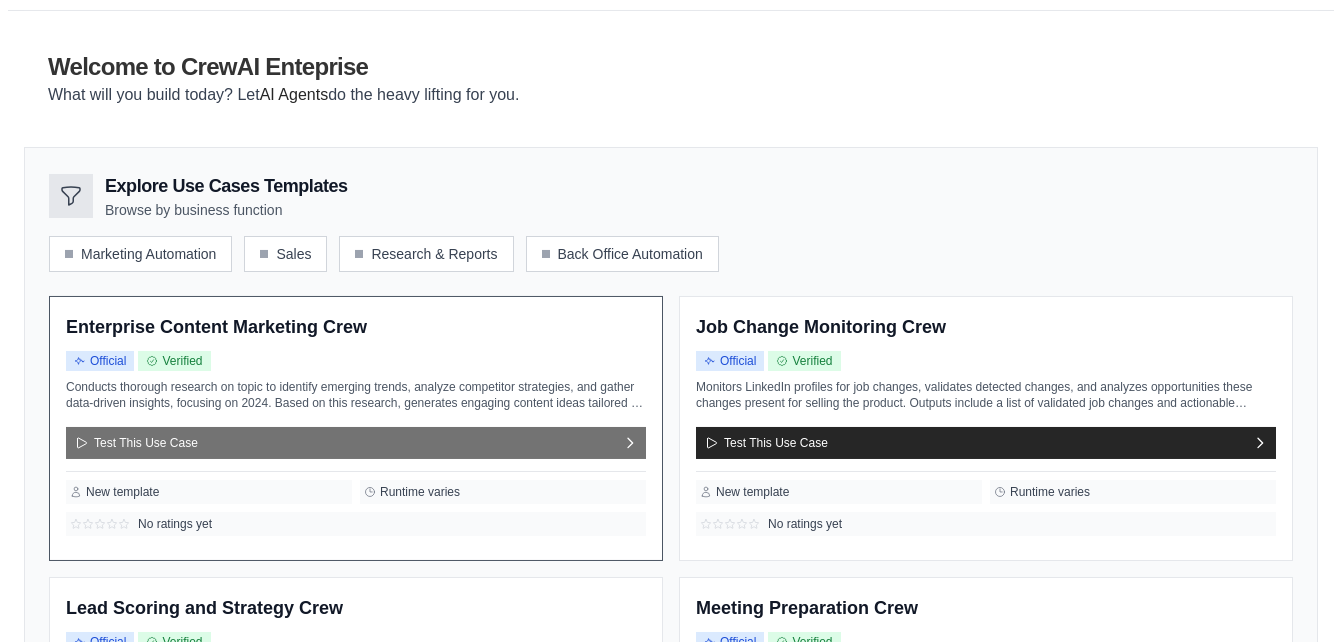 click on "Test This Use Case" at bounding box center (356, 443) 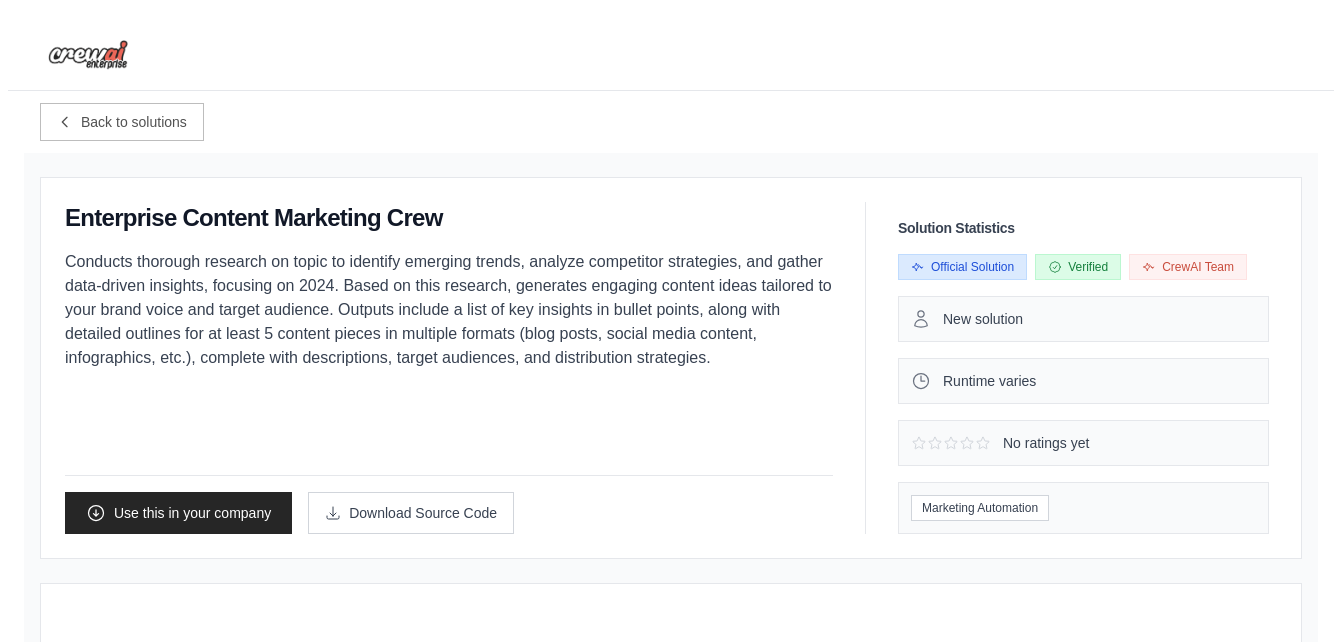 scroll, scrollTop: 0, scrollLeft: 0, axis: both 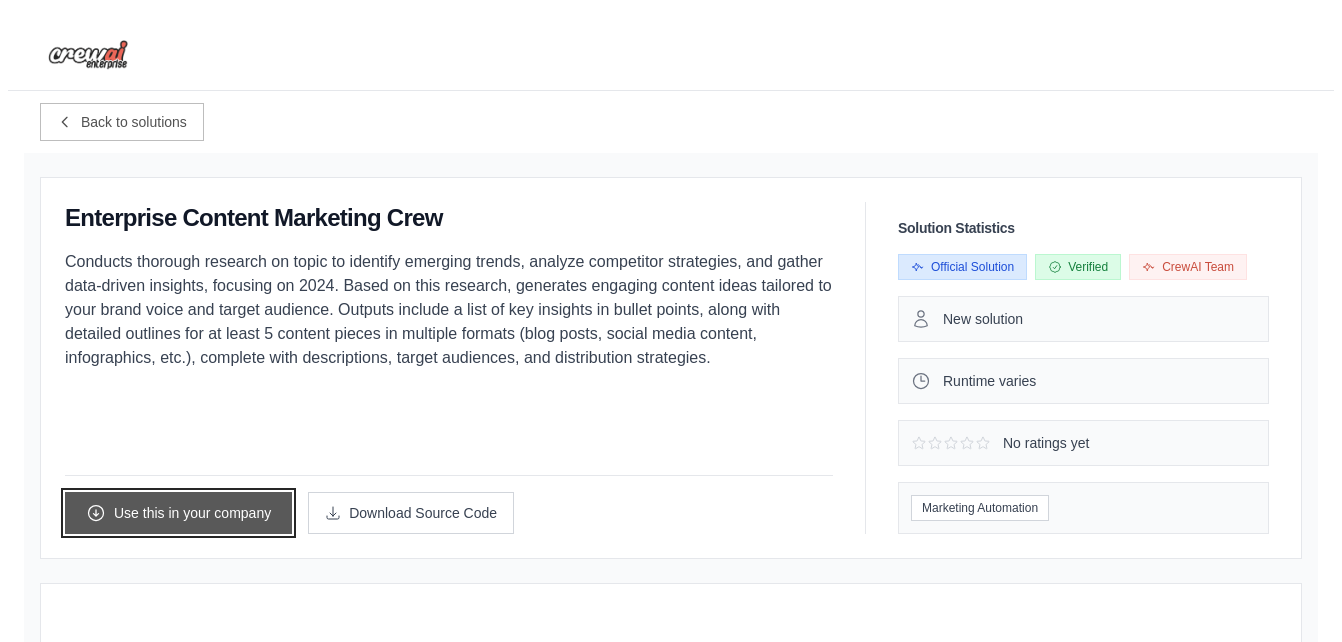 click on "Use this in your company" at bounding box center (178, 513) 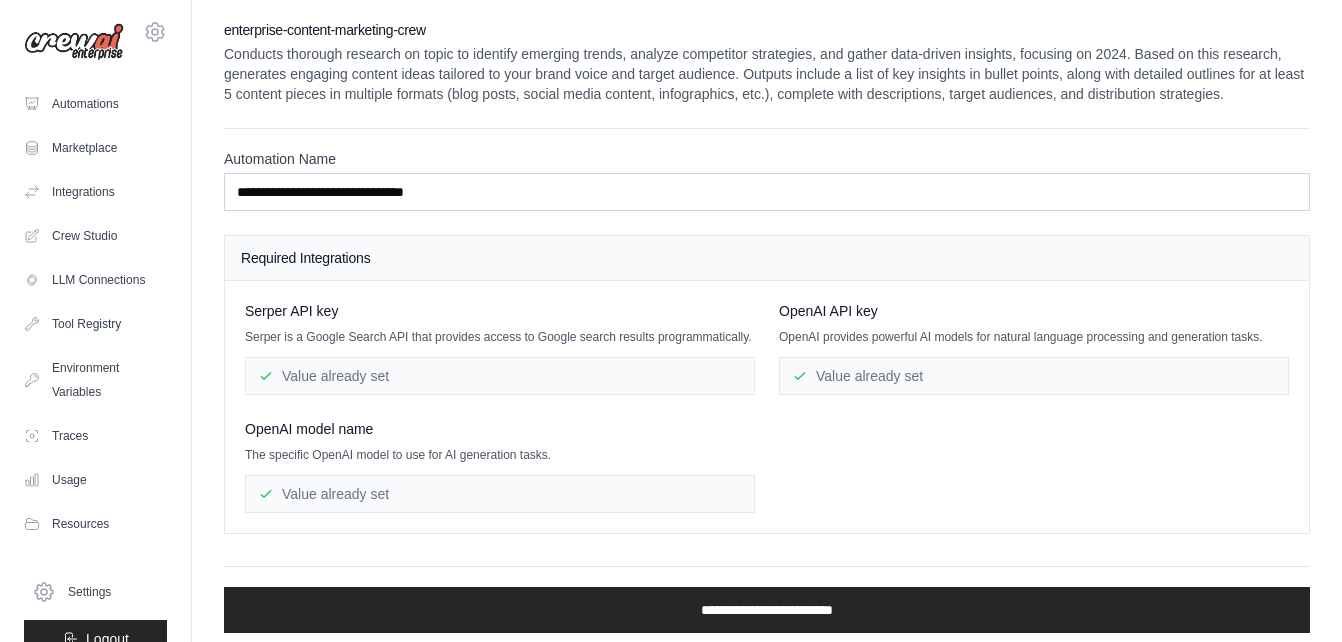 scroll, scrollTop: 0, scrollLeft: 0, axis: both 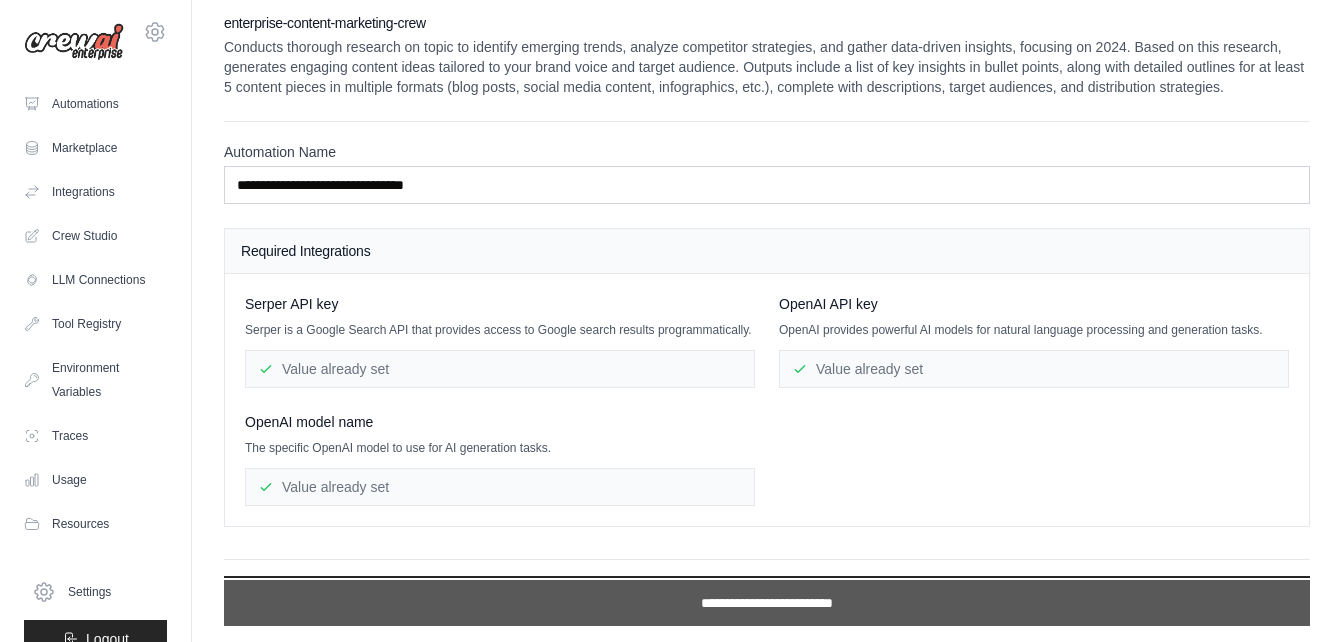 click on "**********" at bounding box center (767, 603) 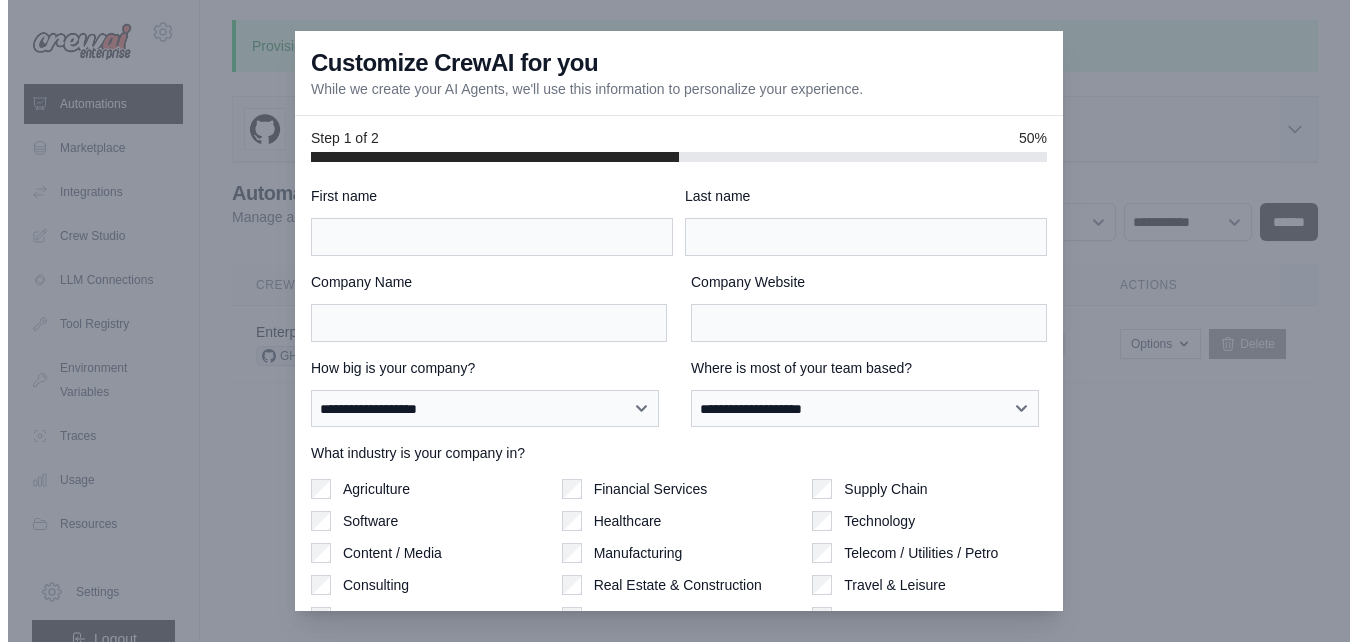 scroll, scrollTop: 0, scrollLeft: 0, axis: both 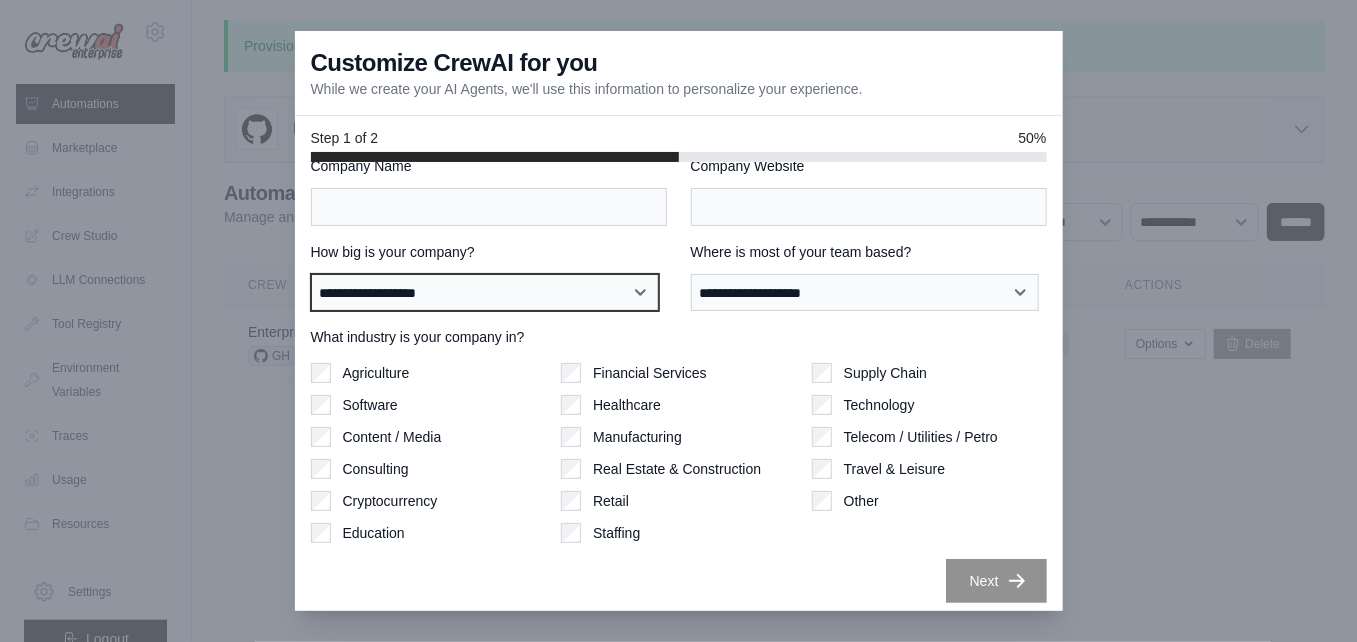 click on "**********" at bounding box center (485, 292) 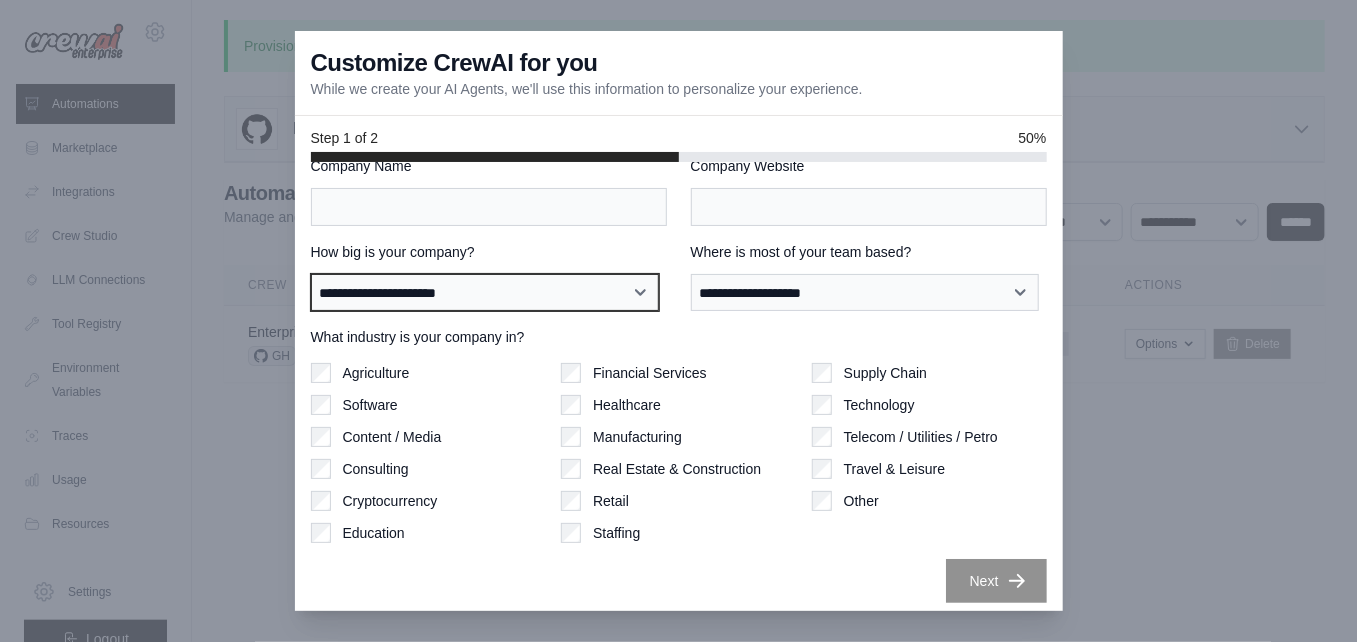 click on "**********" at bounding box center [0, 0] 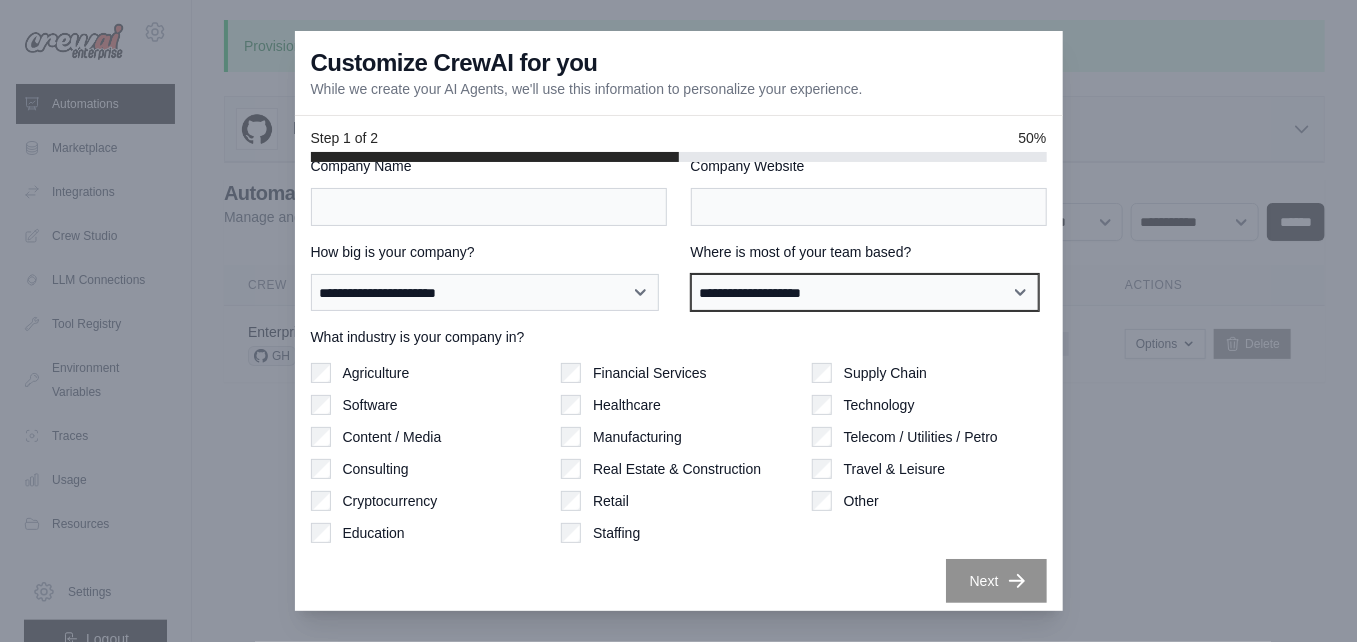 click on "**********" at bounding box center (865, 292) 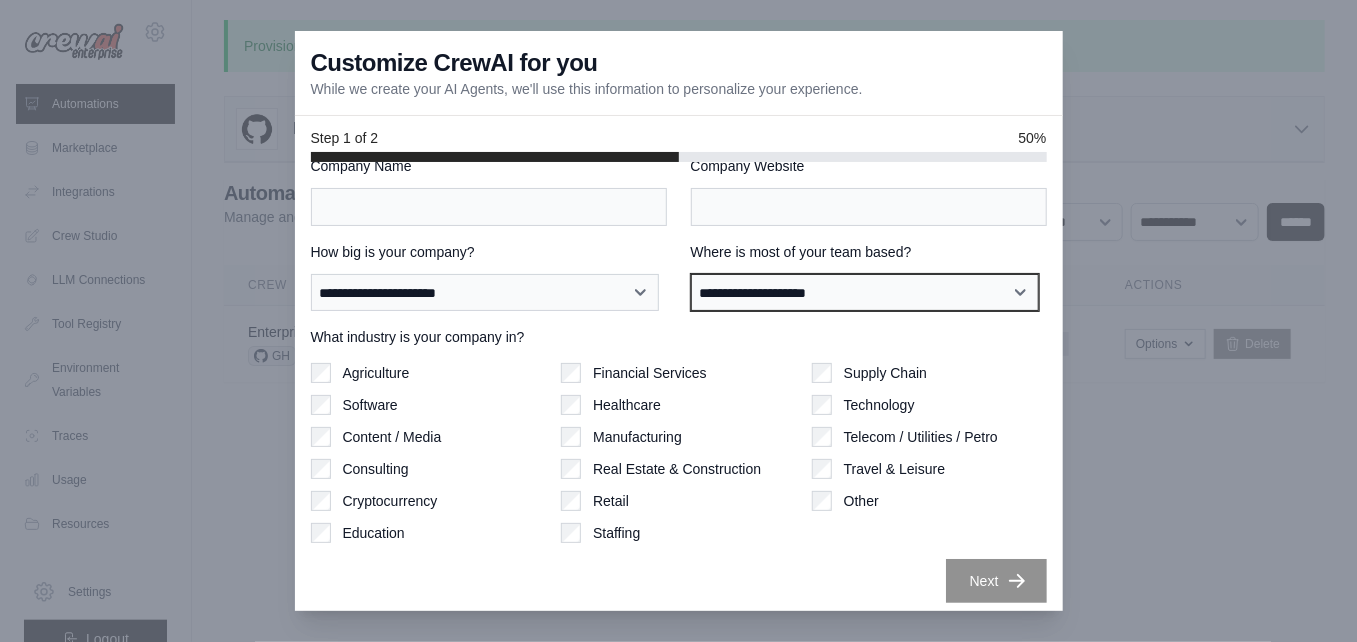 click on "**********" at bounding box center (0, 0) 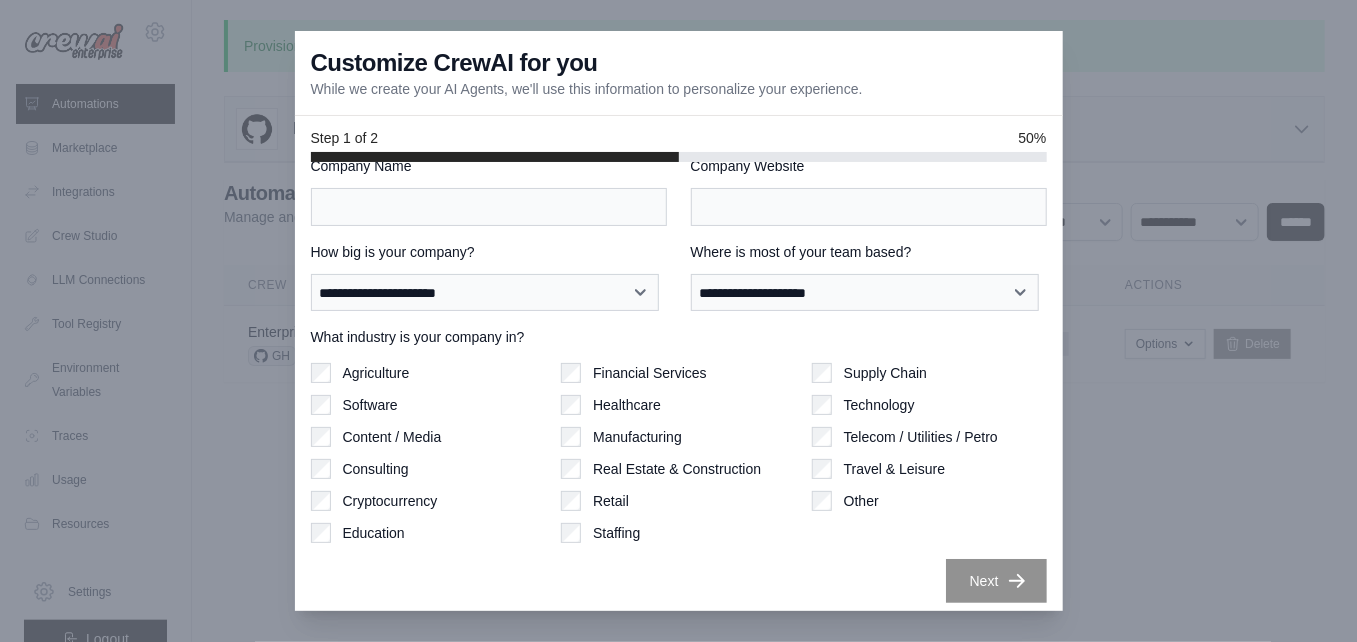 scroll, scrollTop: 1, scrollLeft: 0, axis: vertical 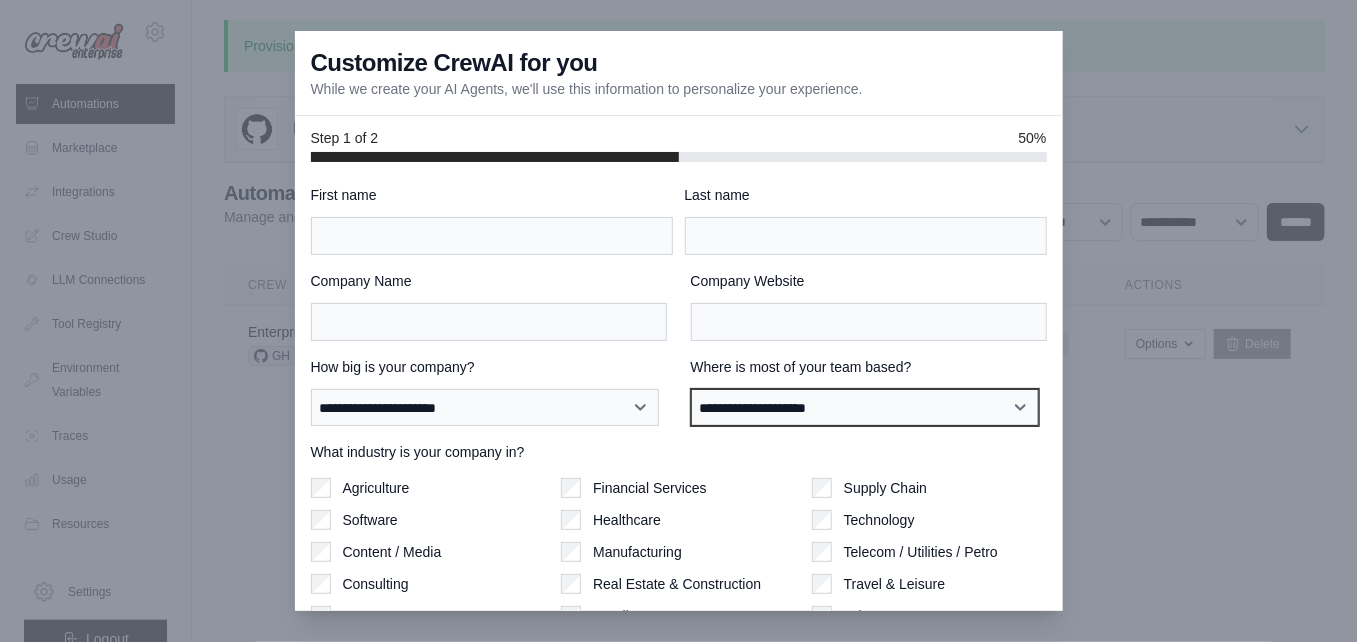 click on "**********" at bounding box center (865, 407) 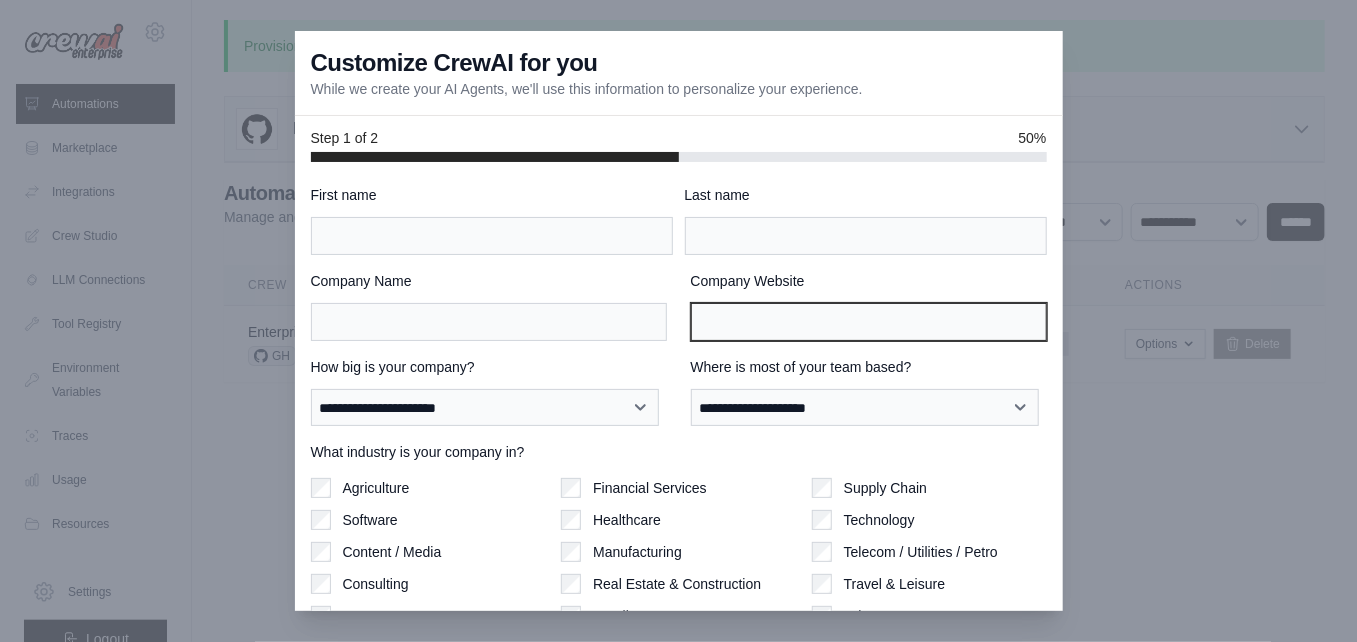 click on "Company Website" at bounding box center (869, 322) 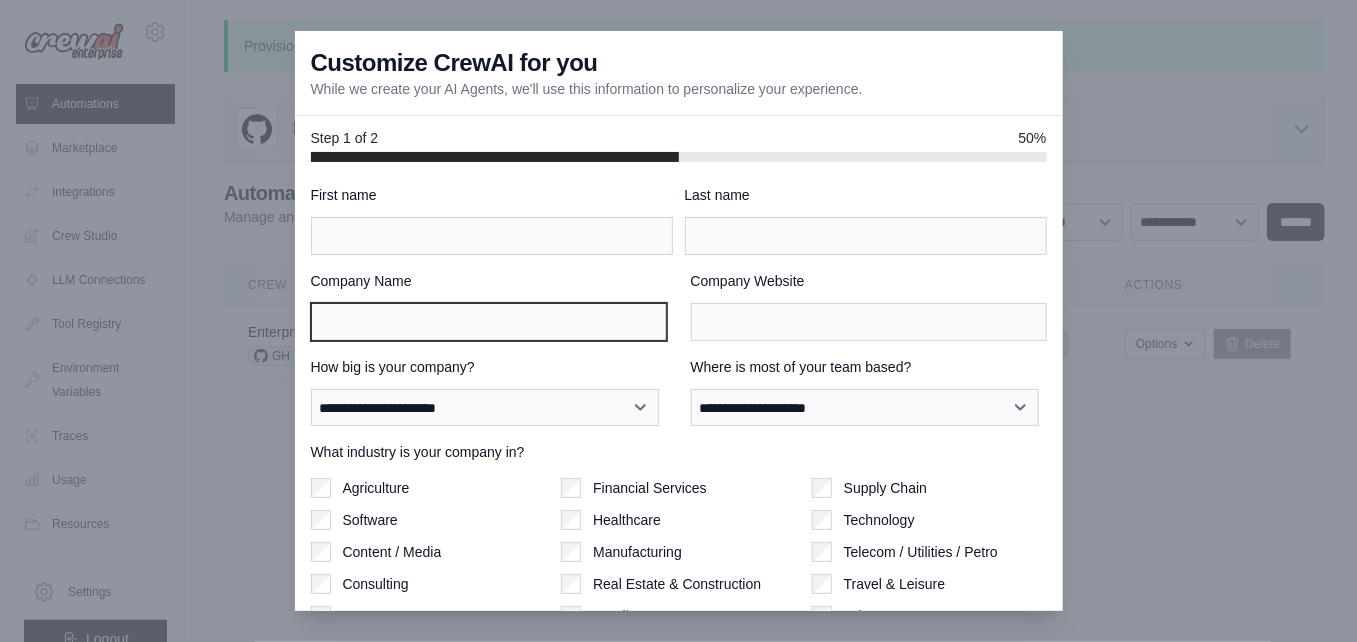 click on "Company Name" at bounding box center [489, 322] 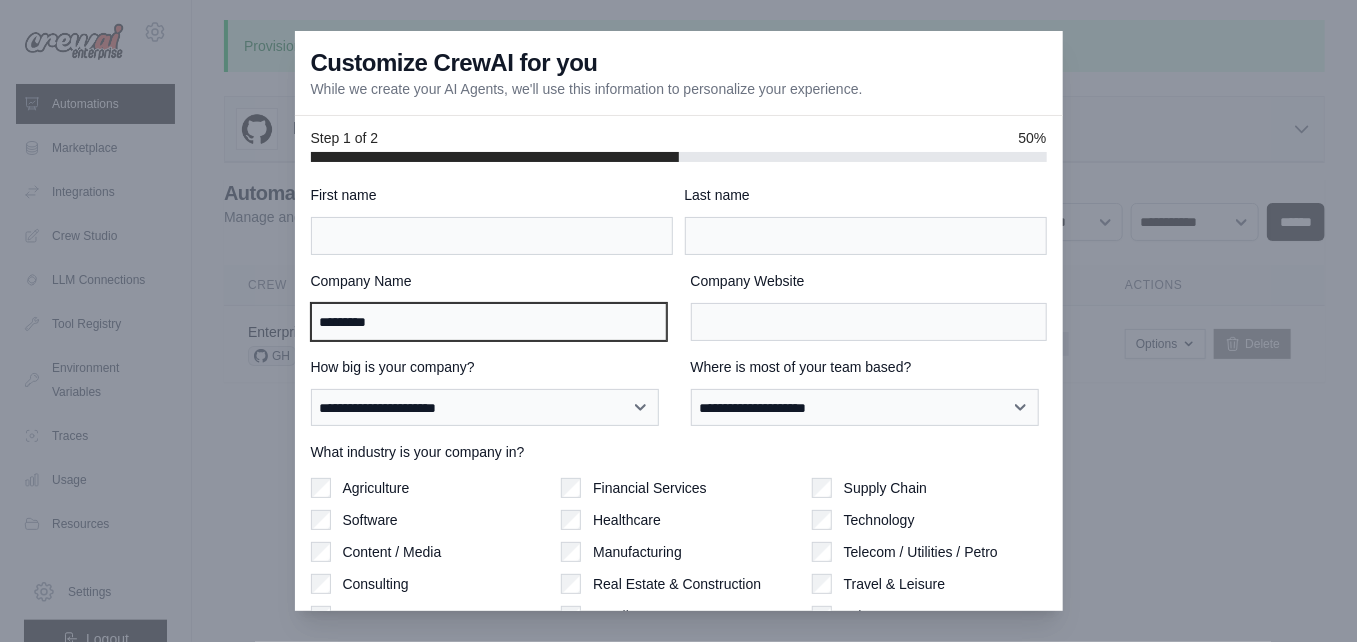 click on "*********" at bounding box center (489, 322) 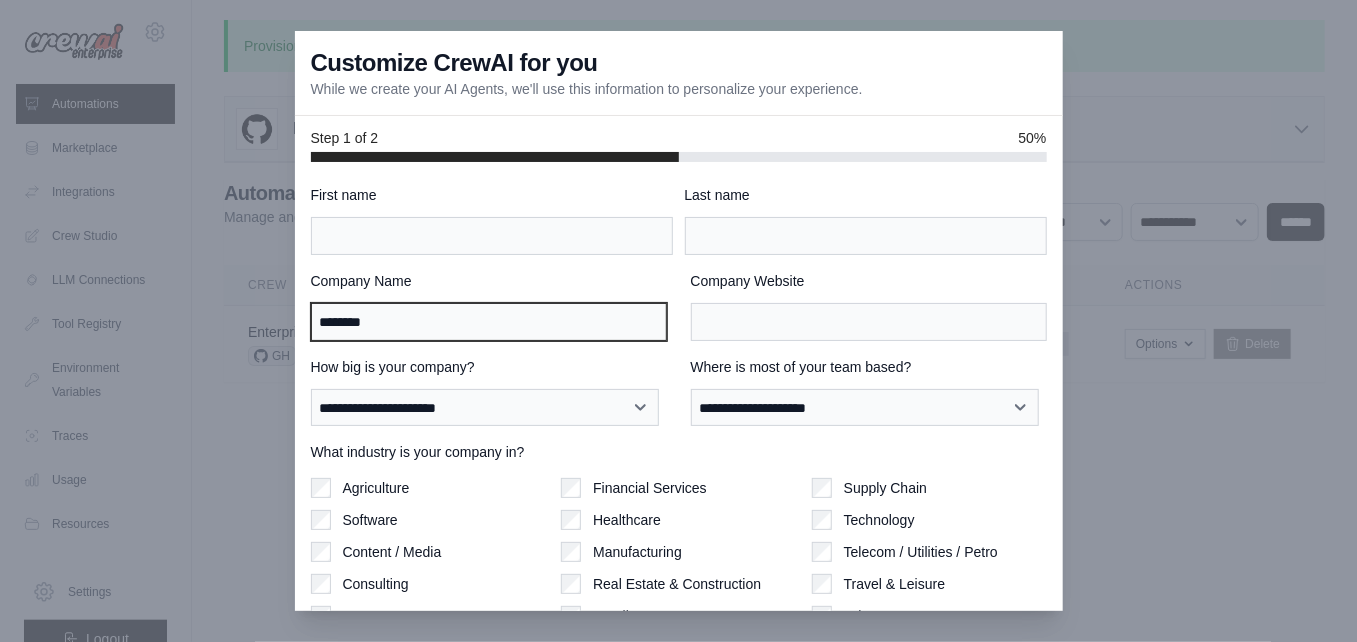 click on "********" at bounding box center (489, 322) 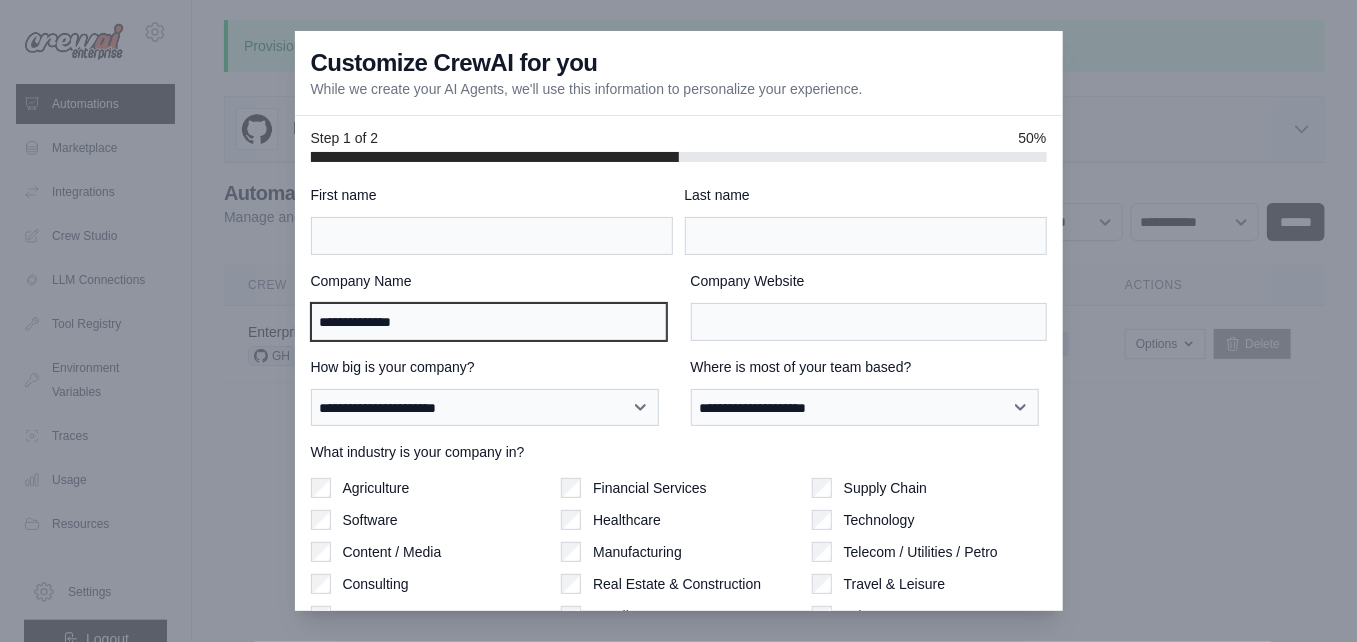 type on "**********" 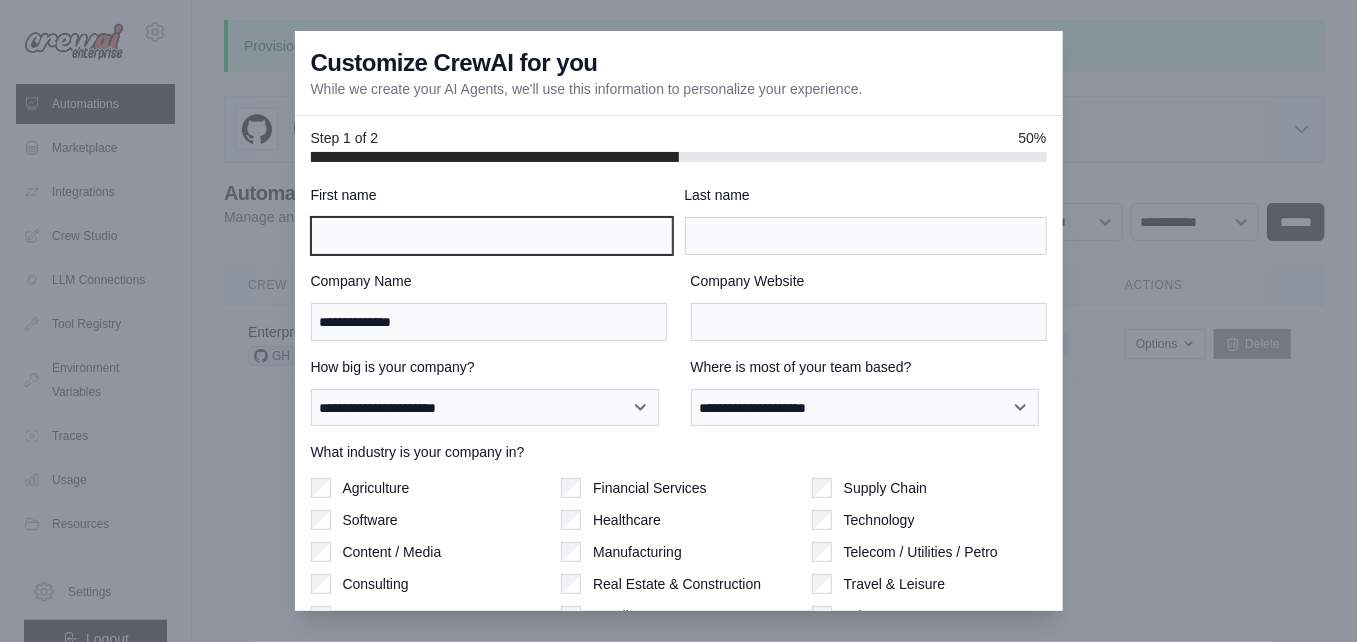 click on "First name" at bounding box center [492, 236] 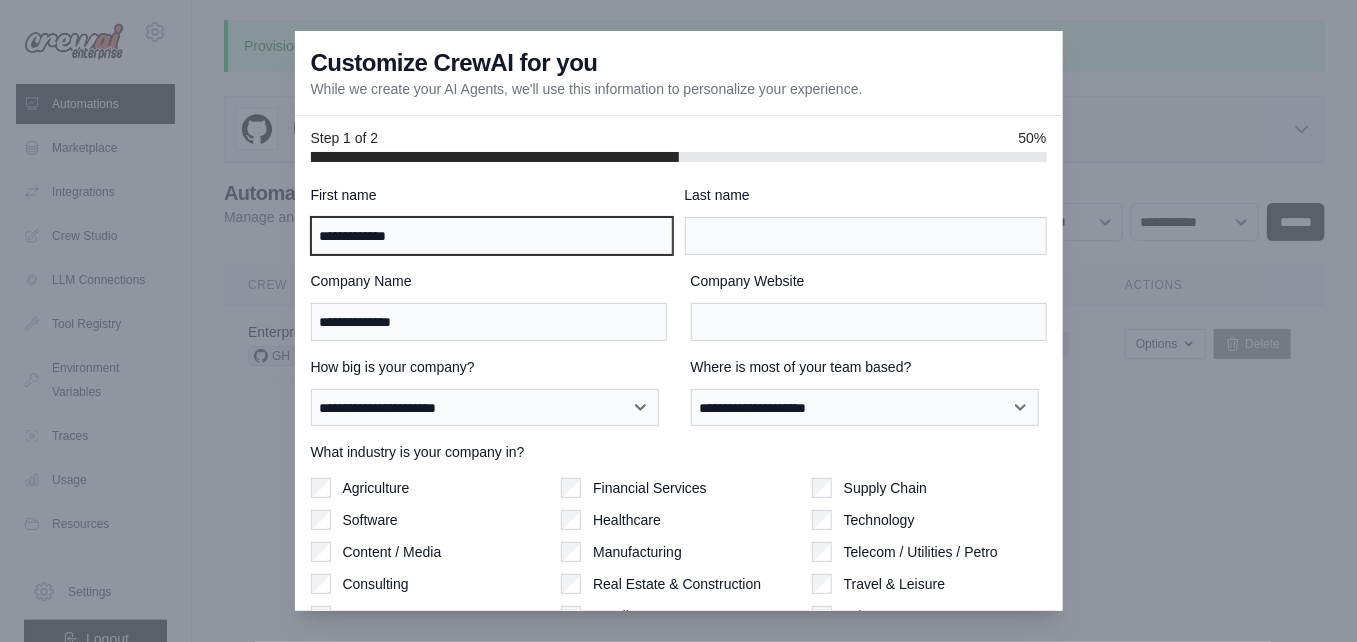 type on "**********" 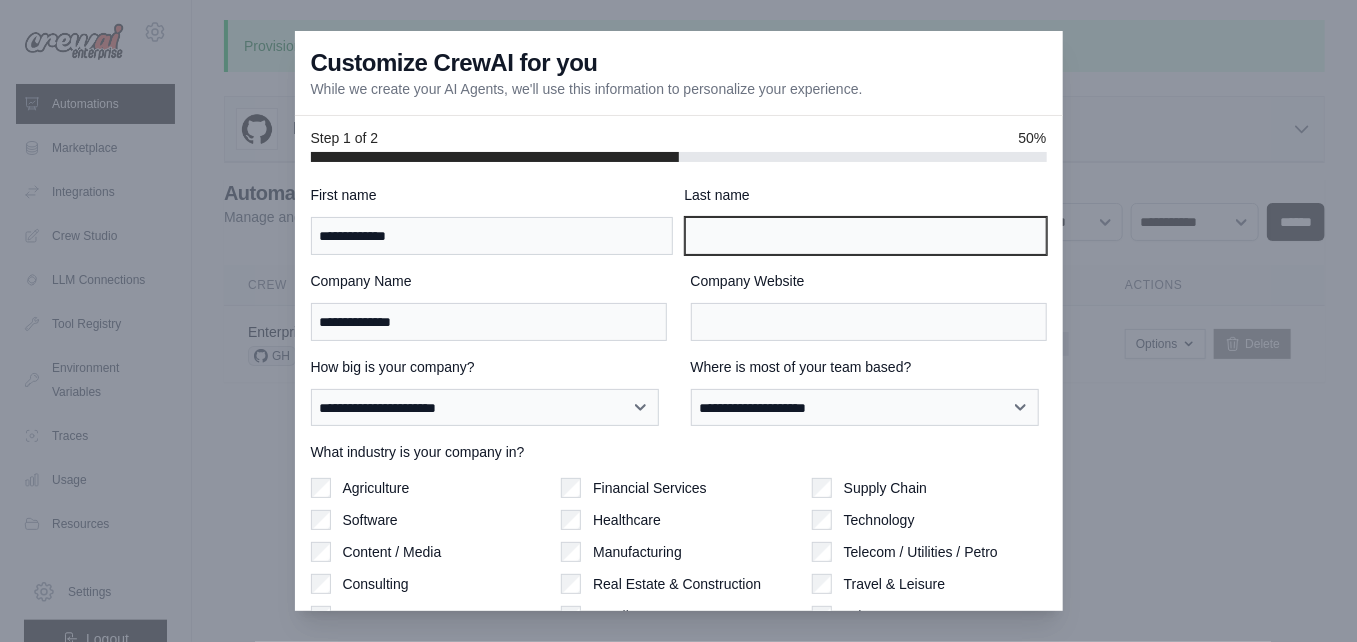 click on "Last name" at bounding box center [866, 236] 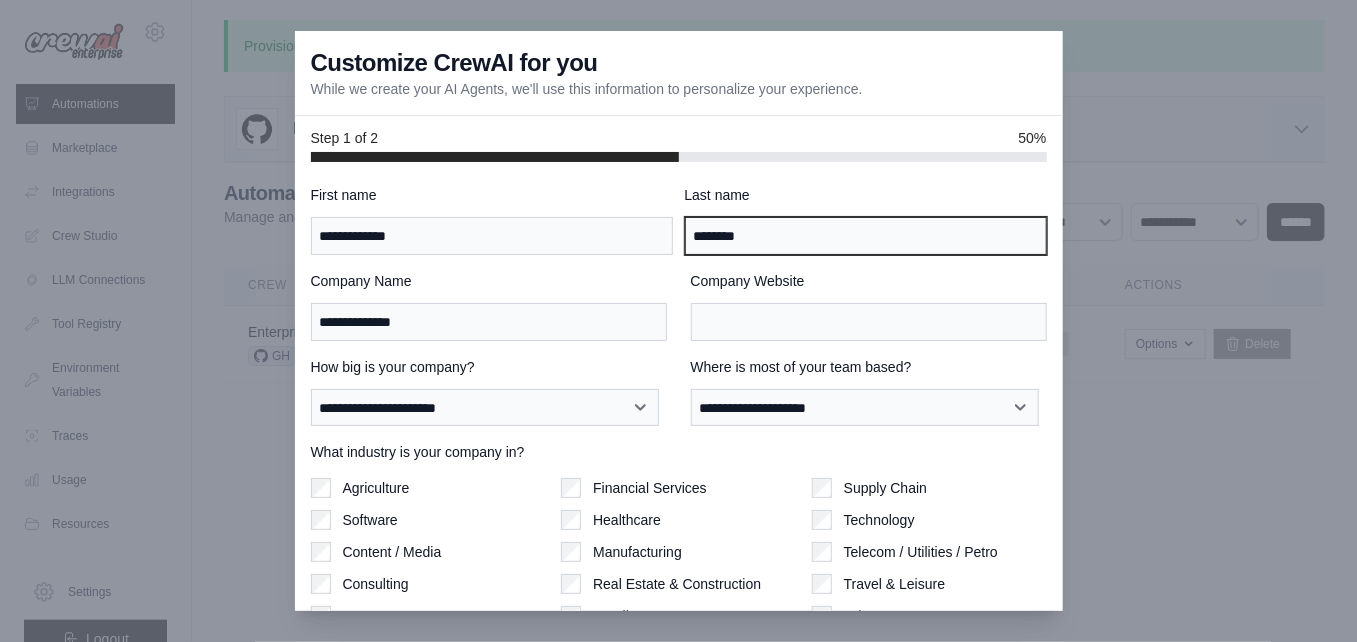 type on "********" 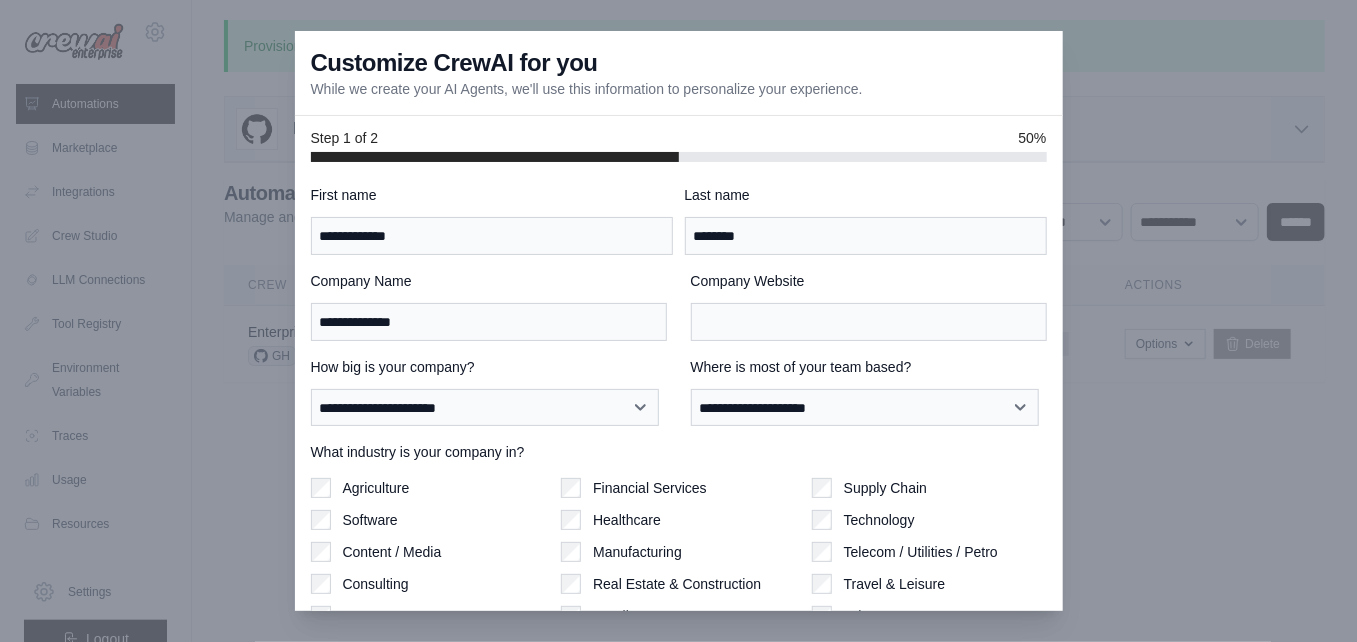 click on "**********" at bounding box center [679, 386] 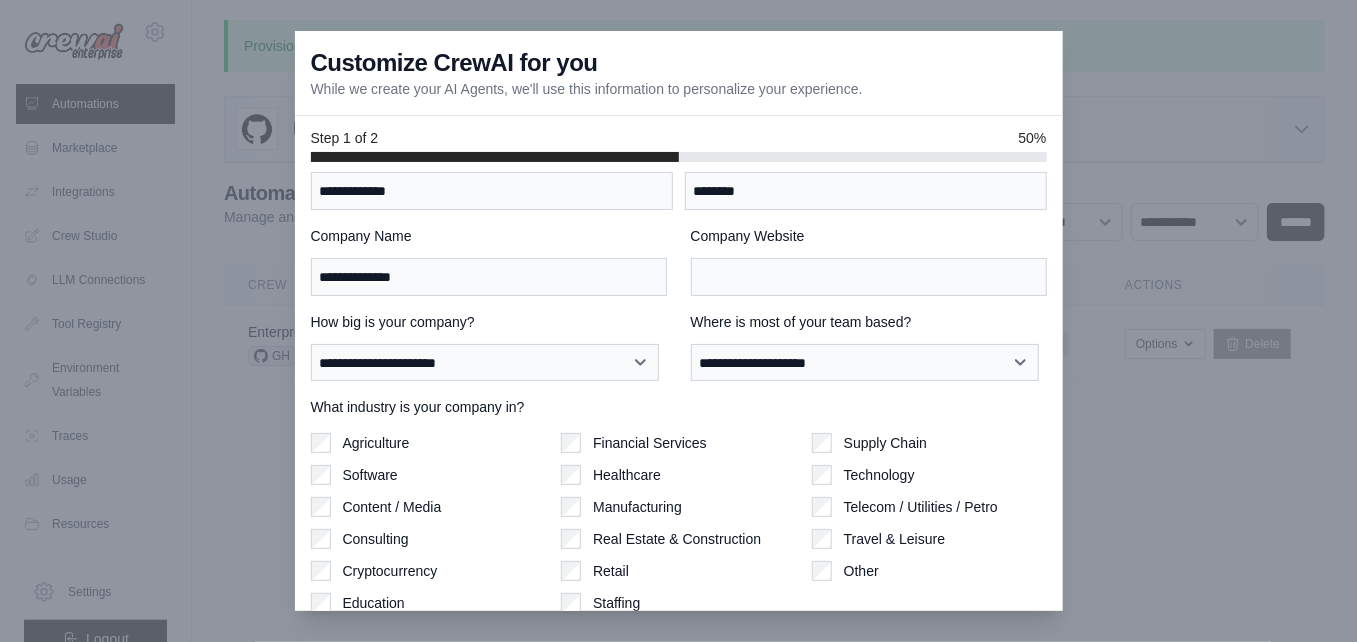 scroll, scrollTop: 36, scrollLeft: 0, axis: vertical 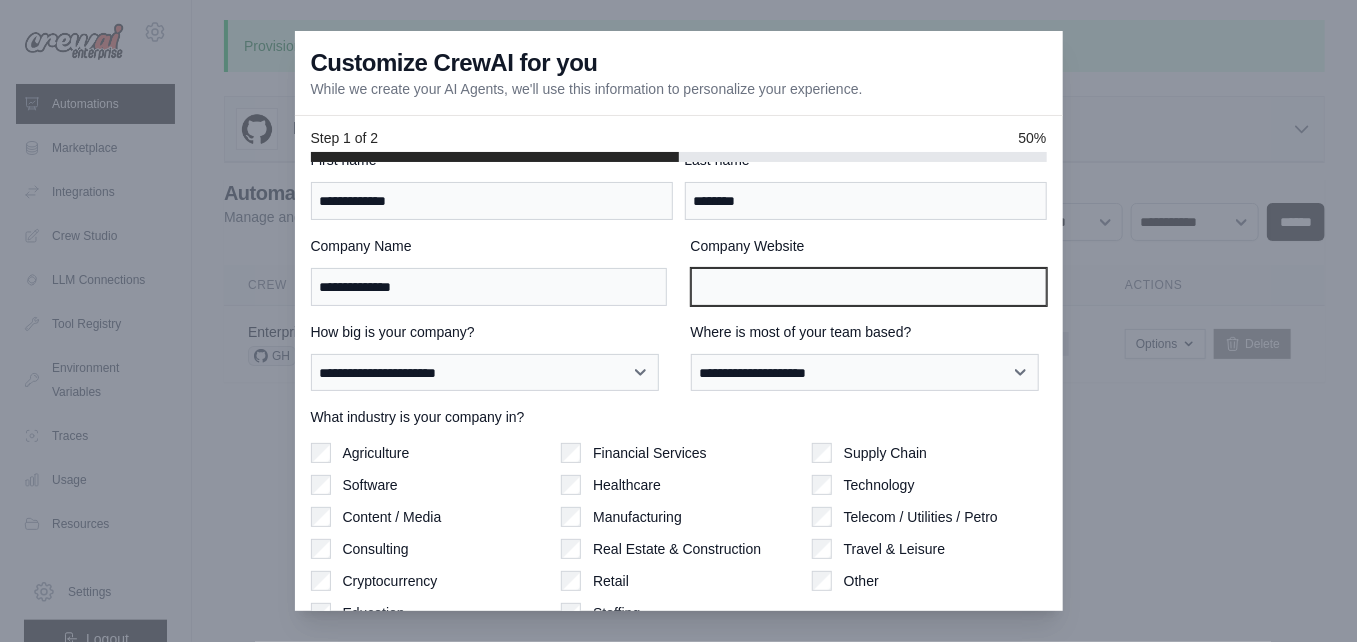 click on "Company Website" at bounding box center (869, 287) 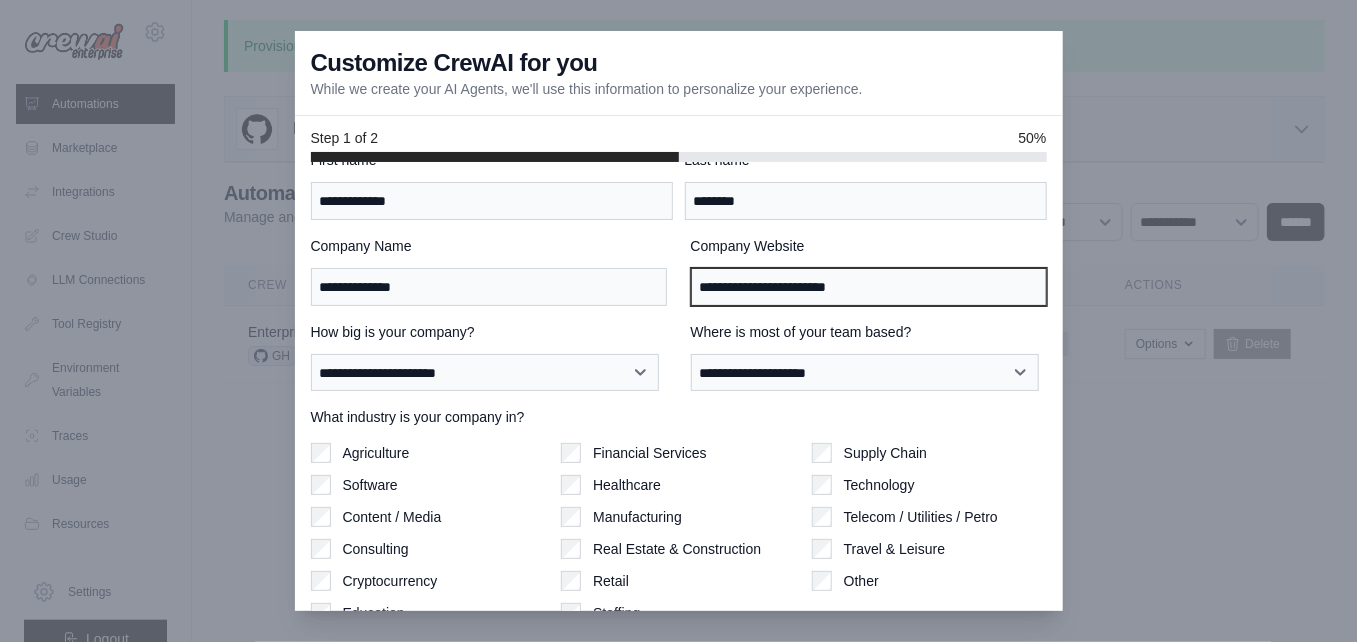 type on "**********" 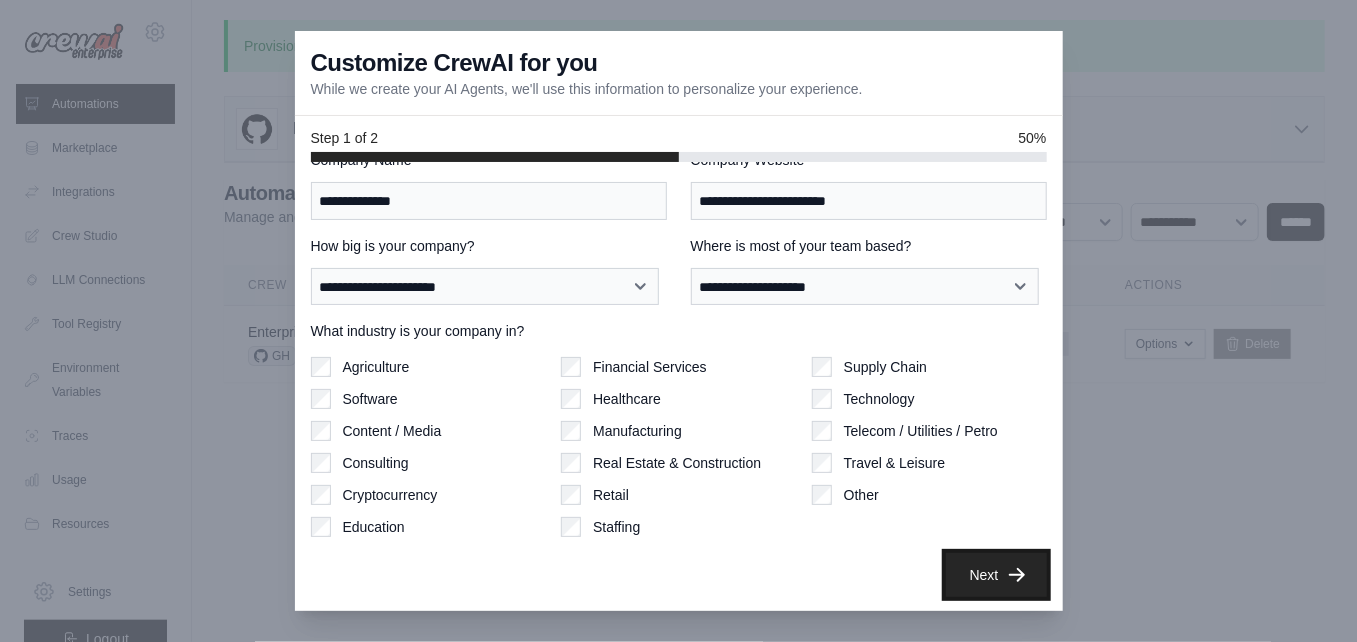 click on "Next" at bounding box center (996, 575) 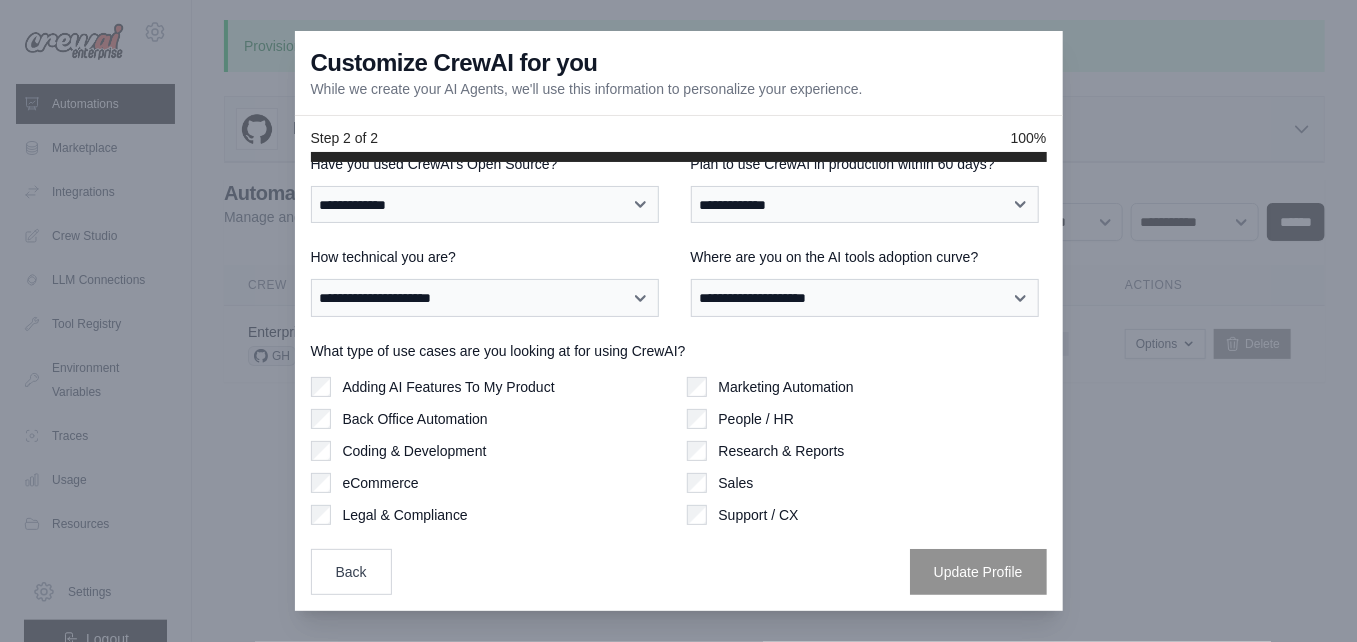 scroll, scrollTop: 31, scrollLeft: 0, axis: vertical 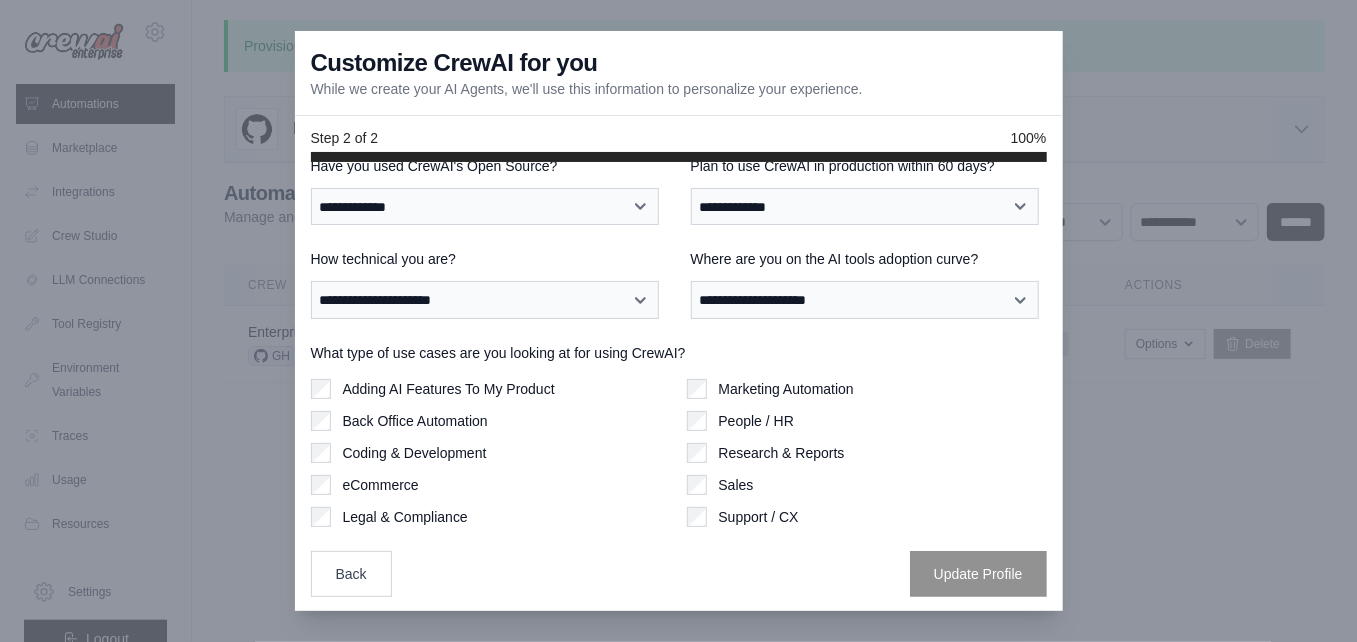 click on "Research & Reports" at bounding box center (867, 453) 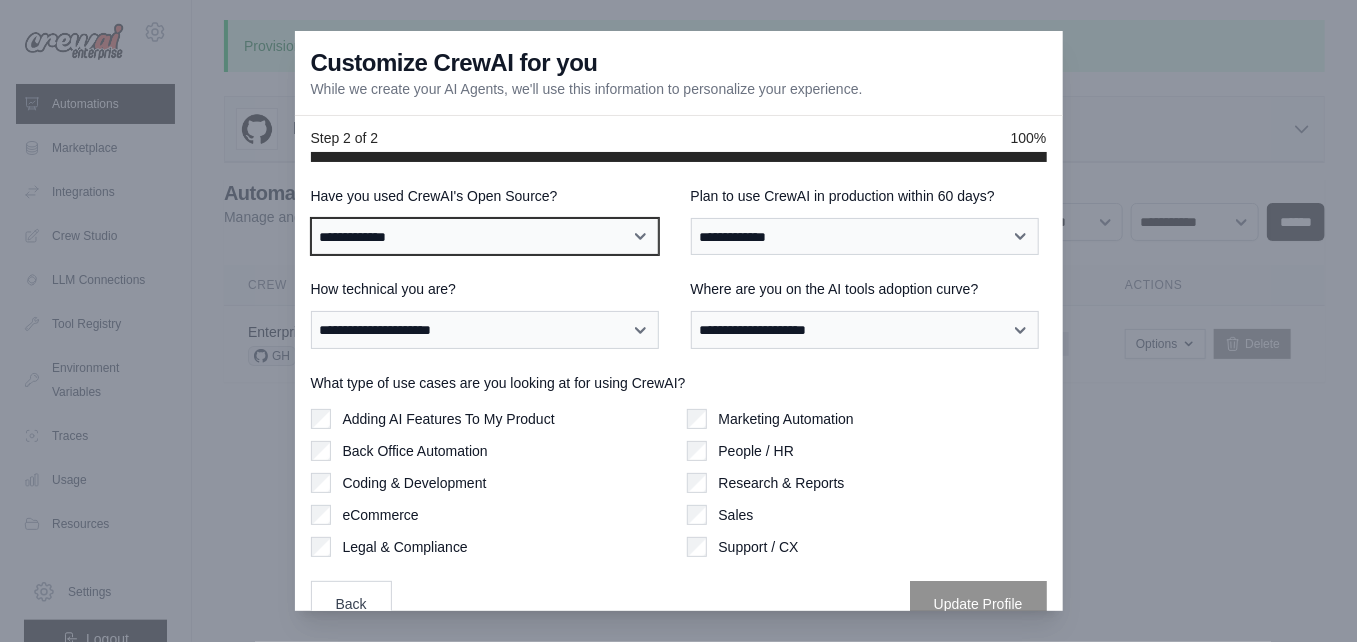click on "**********" at bounding box center [485, 236] 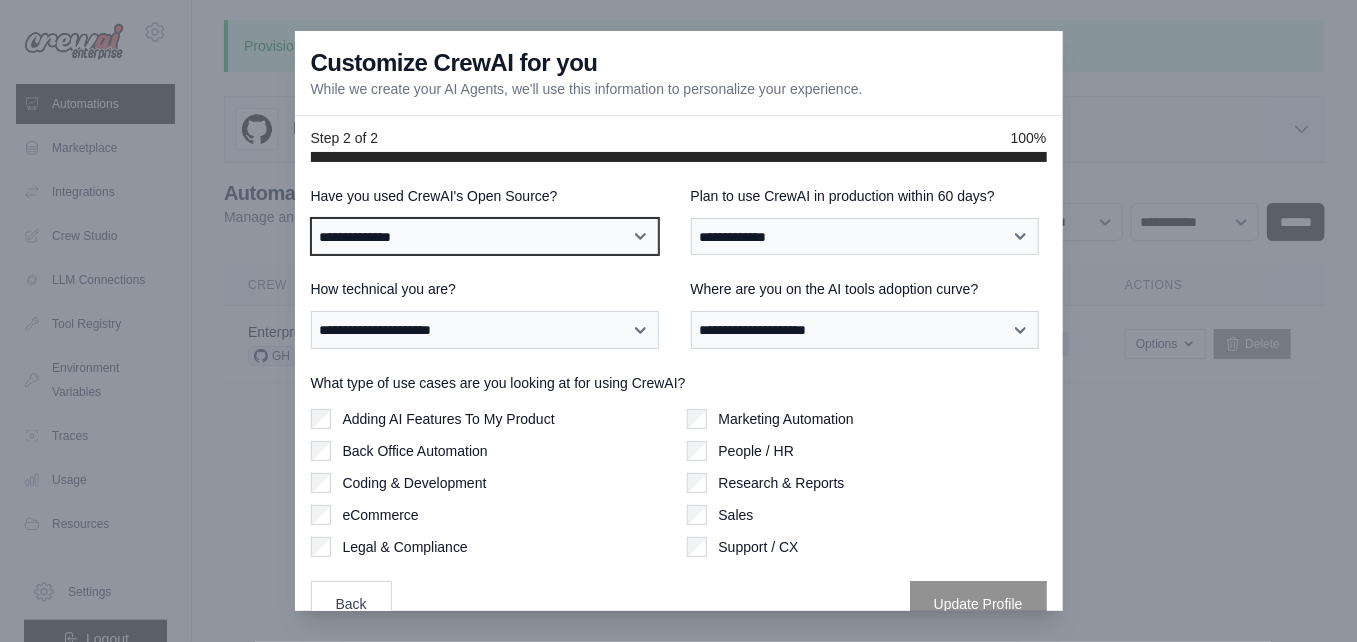 click on "**********" at bounding box center (0, 0) 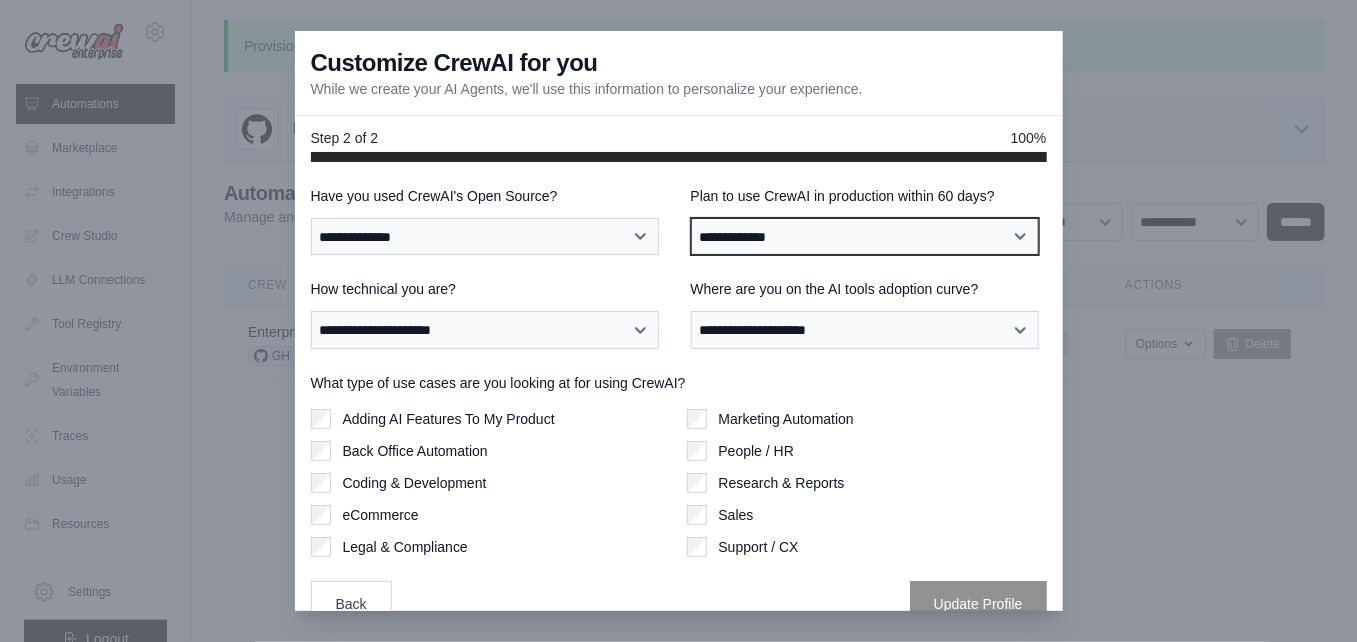 click on "**********" at bounding box center (865, 236) 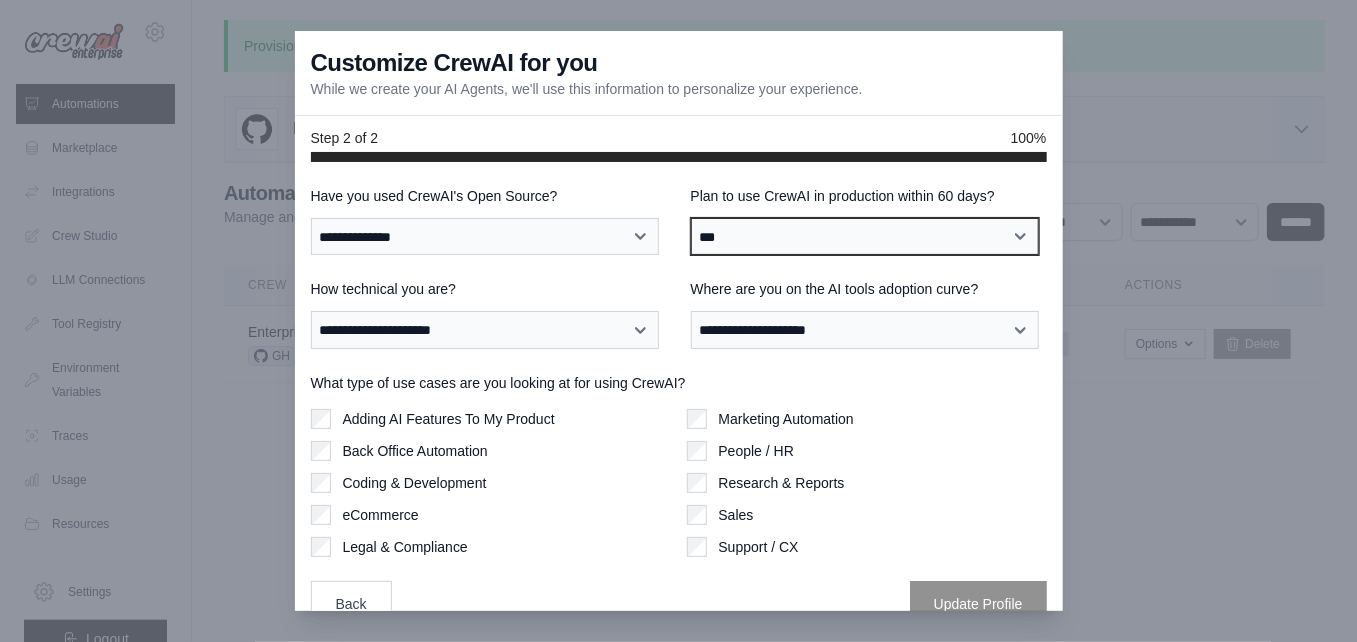 click on "***" at bounding box center (0, 0) 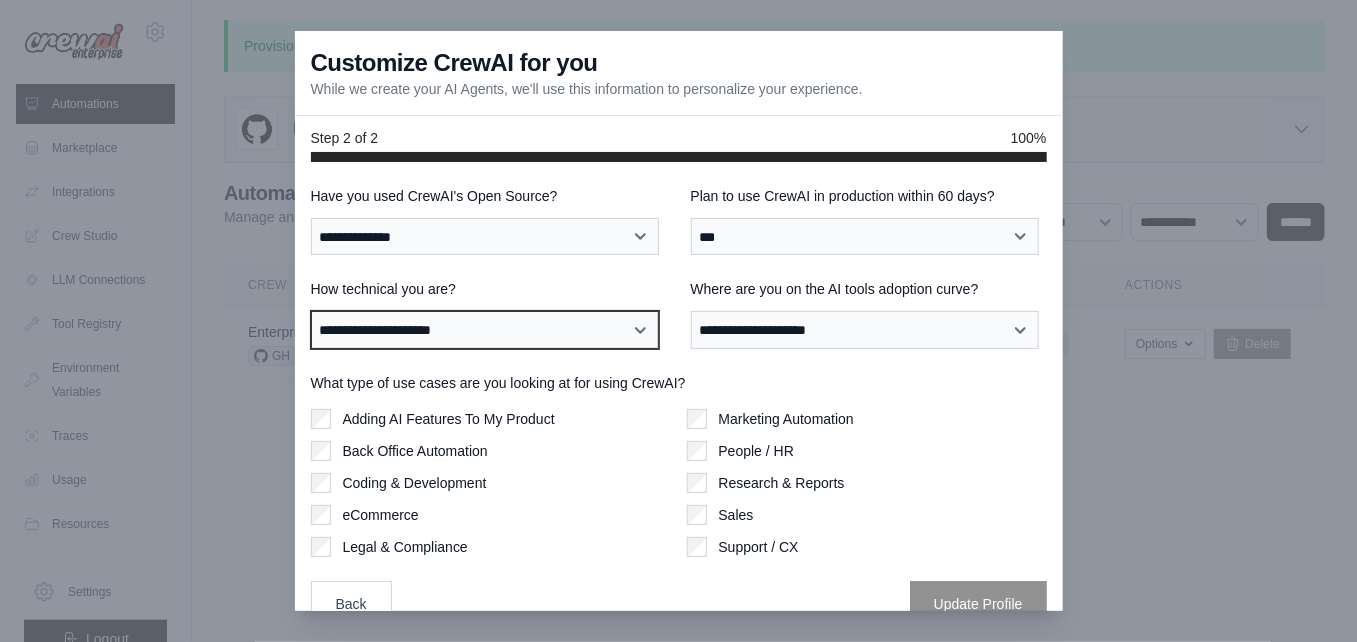 click on "**********" at bounding box center (485, 329) 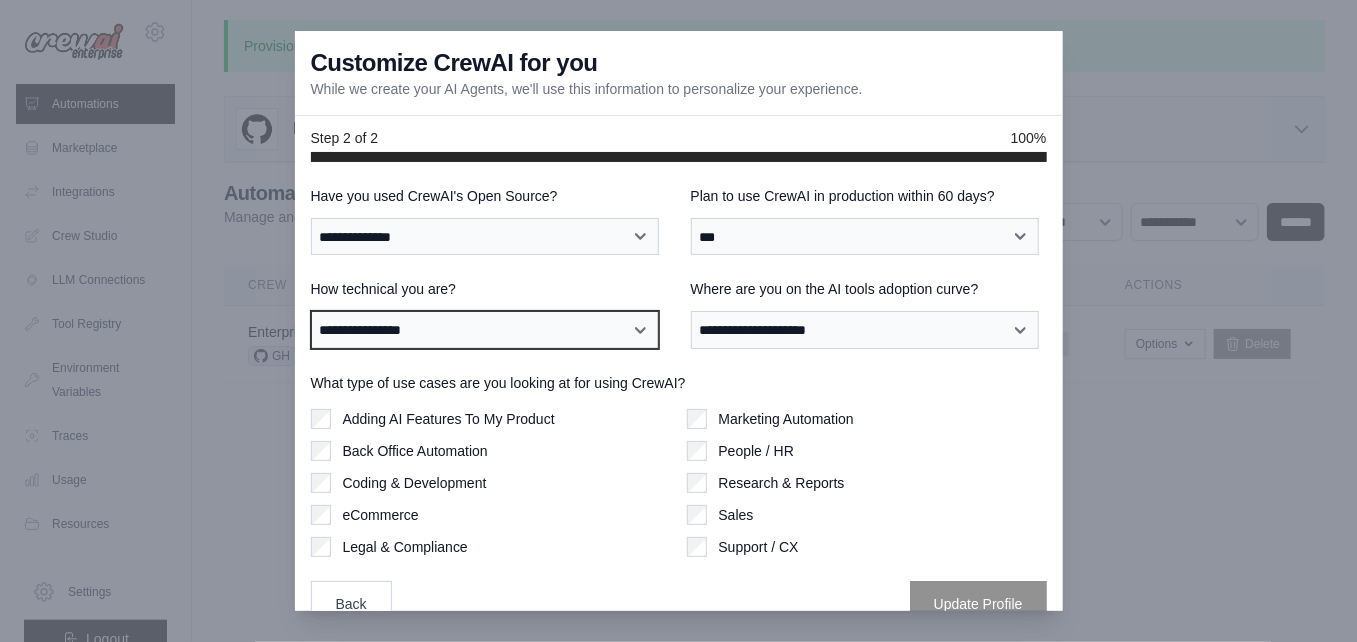 click on "**********" at bounding box center (0, 0) 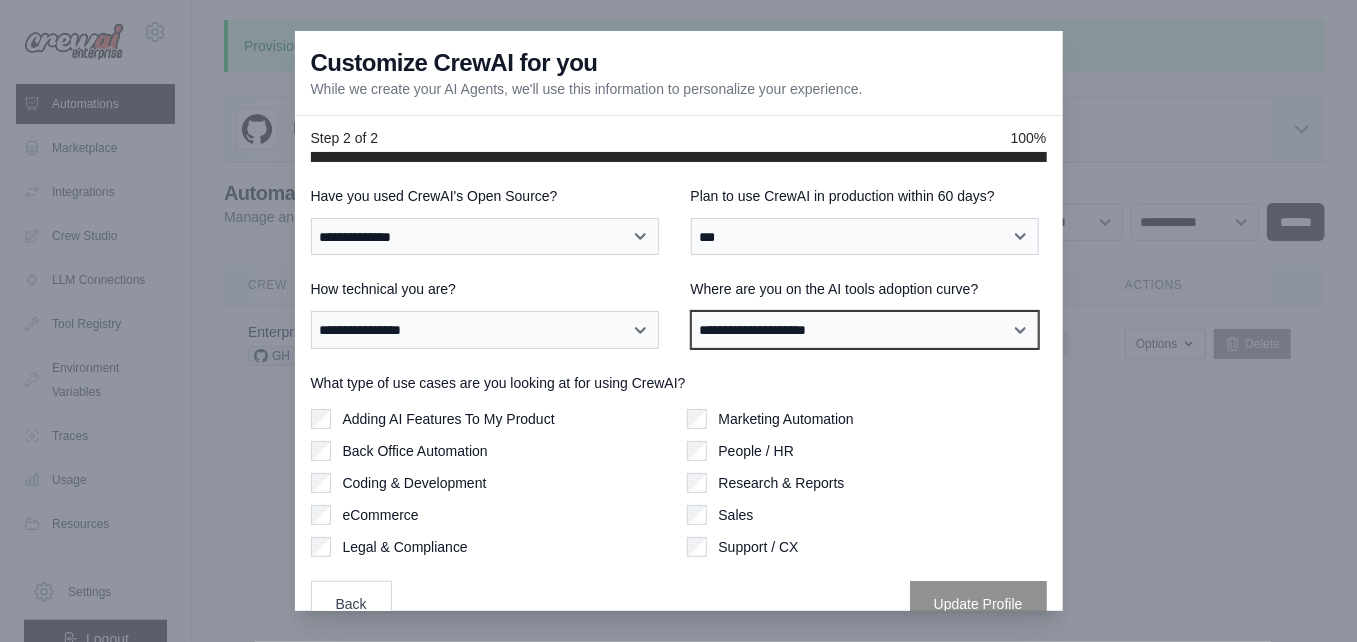 click on "**********" at bounding box center (865, 329) 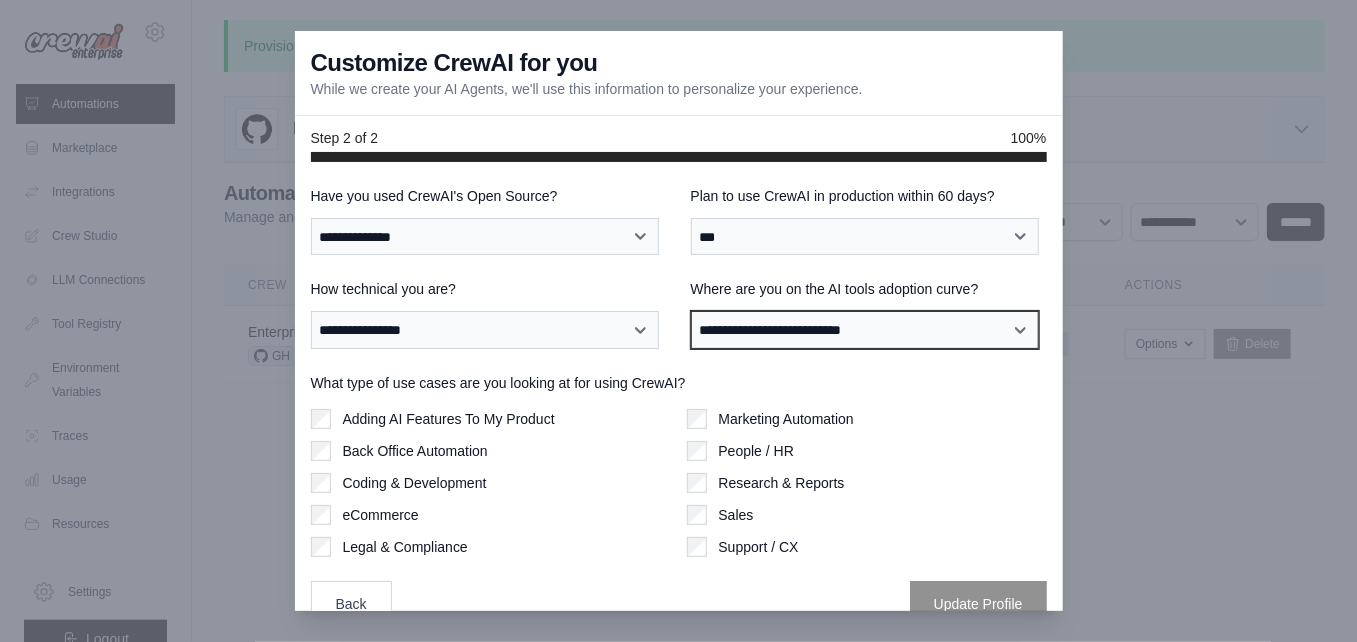 click on "**********" at bounding box center (0, 0) 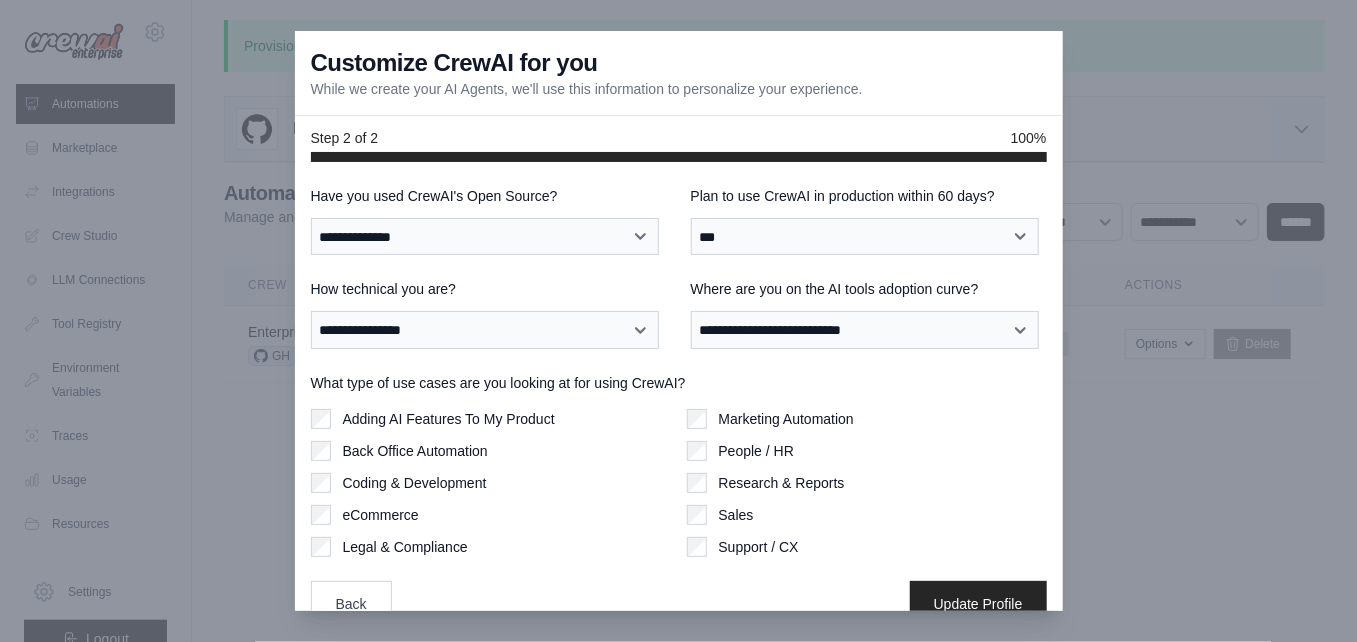 scroll, scrollTop: 31, scrollLeft: 0, axis: vertical 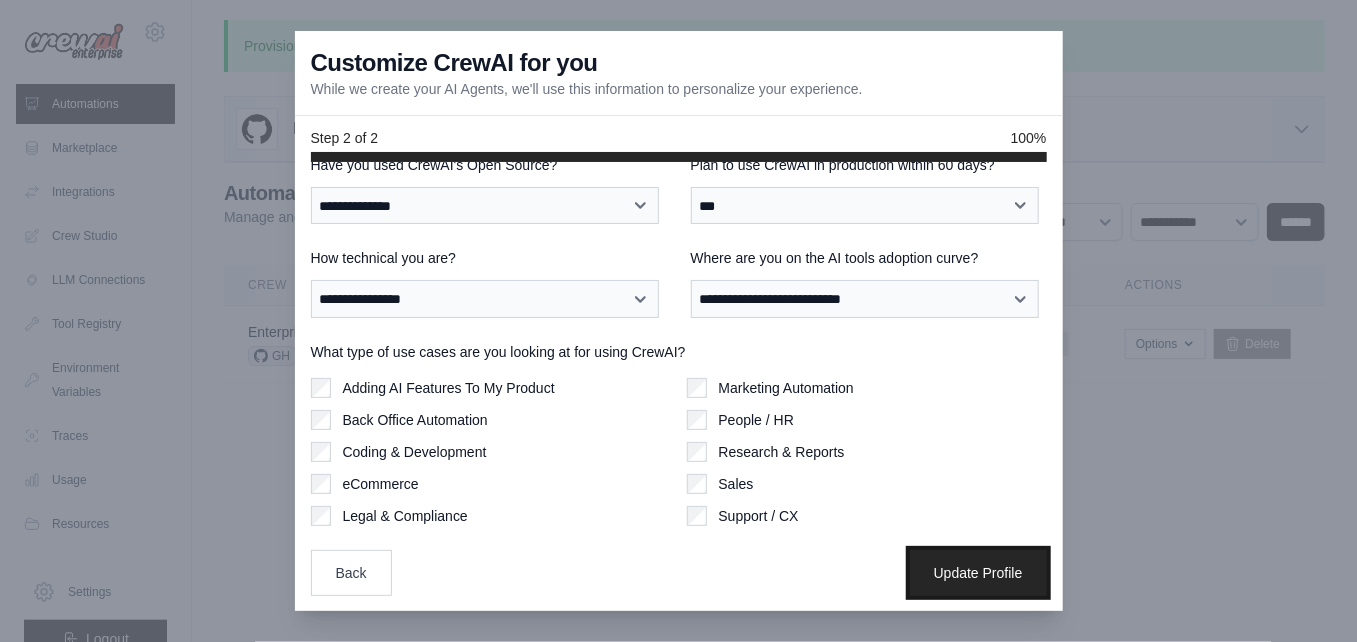 click on "Update Profile" at bounding box center (978, 573) 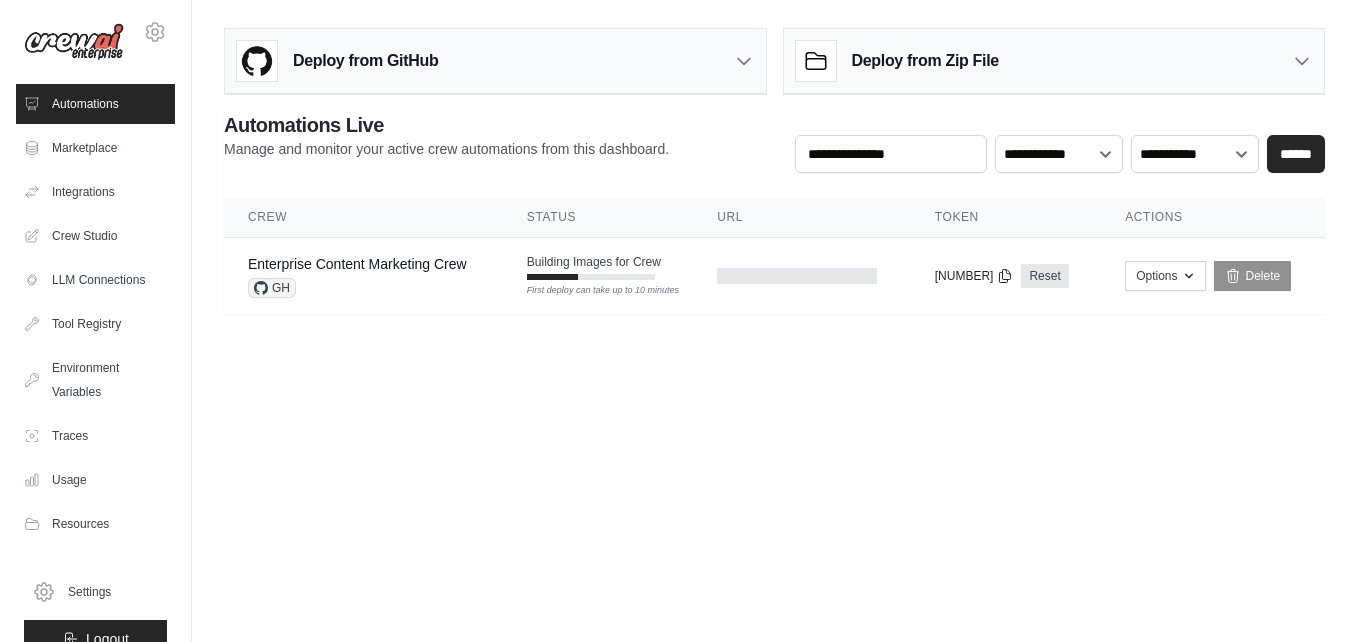 scroll, scrollTop: 0, scrollLeft: 0, axis: both 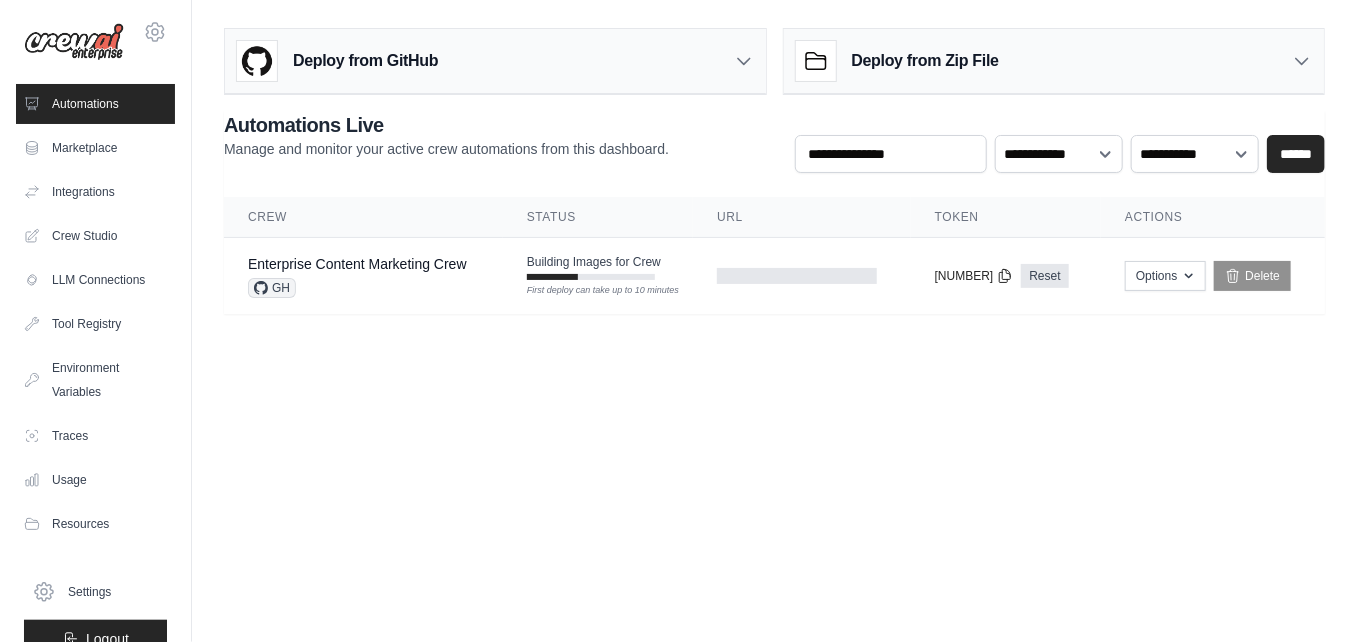 click on "[EMAIL]
Settings
Automations
Marketplace
Integrations
Documentation" at bounding box center [678, 321] 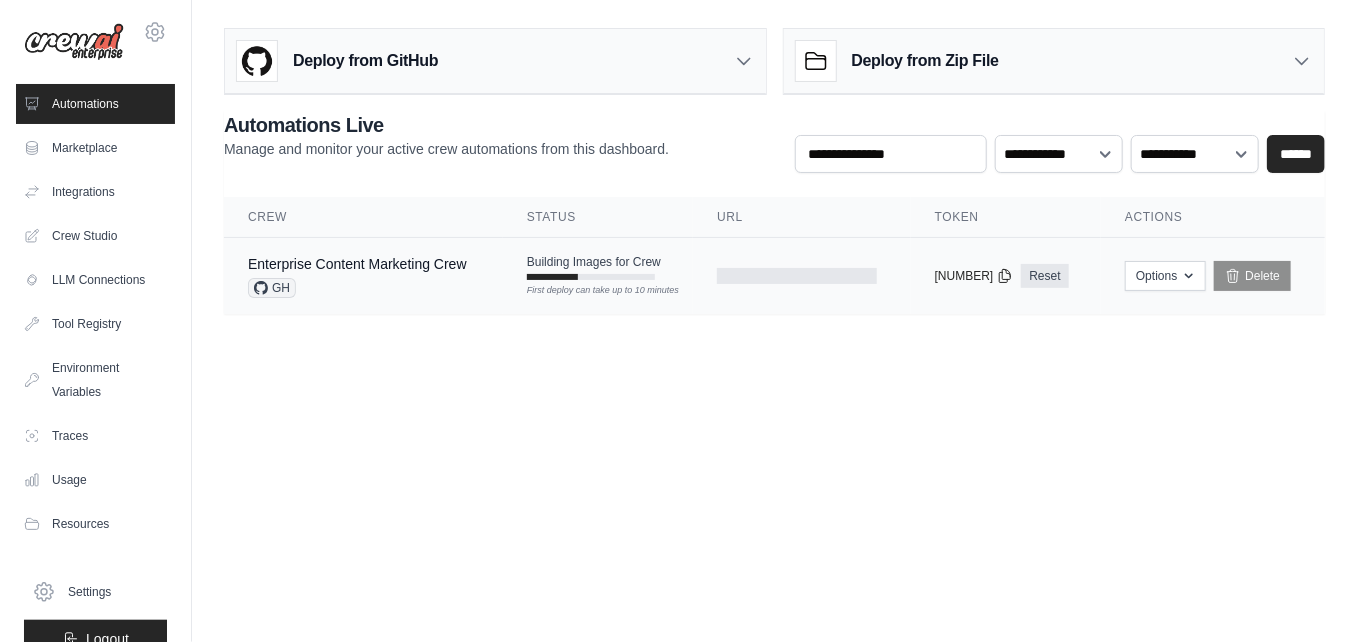 click on "First deploy can take up to 10 minutes" at bounding box center (591, 277) 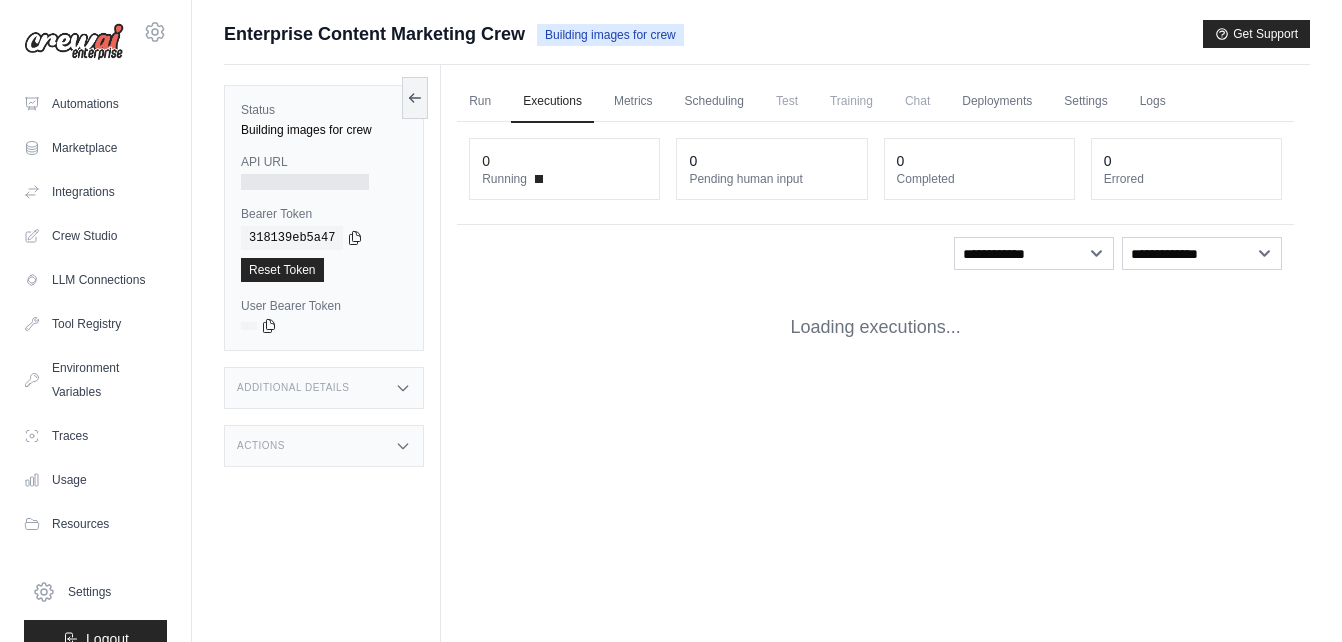 scroll, scrollTop: 0, scrollLeft: 0, axis: both 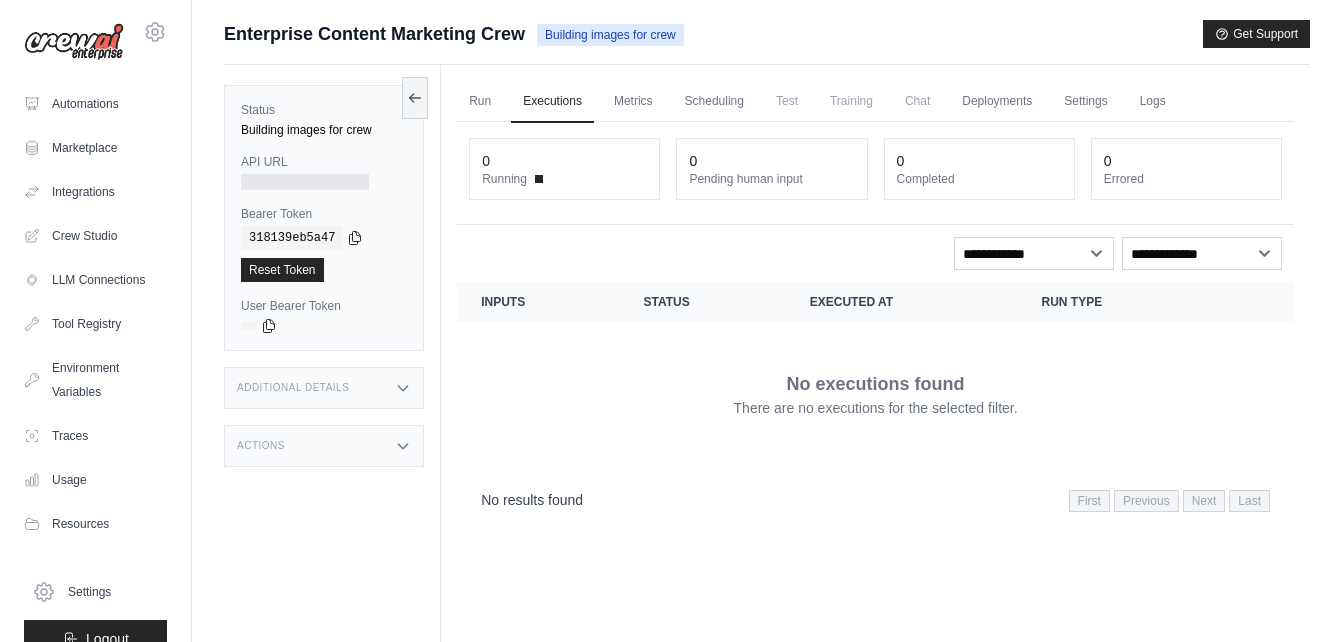 click 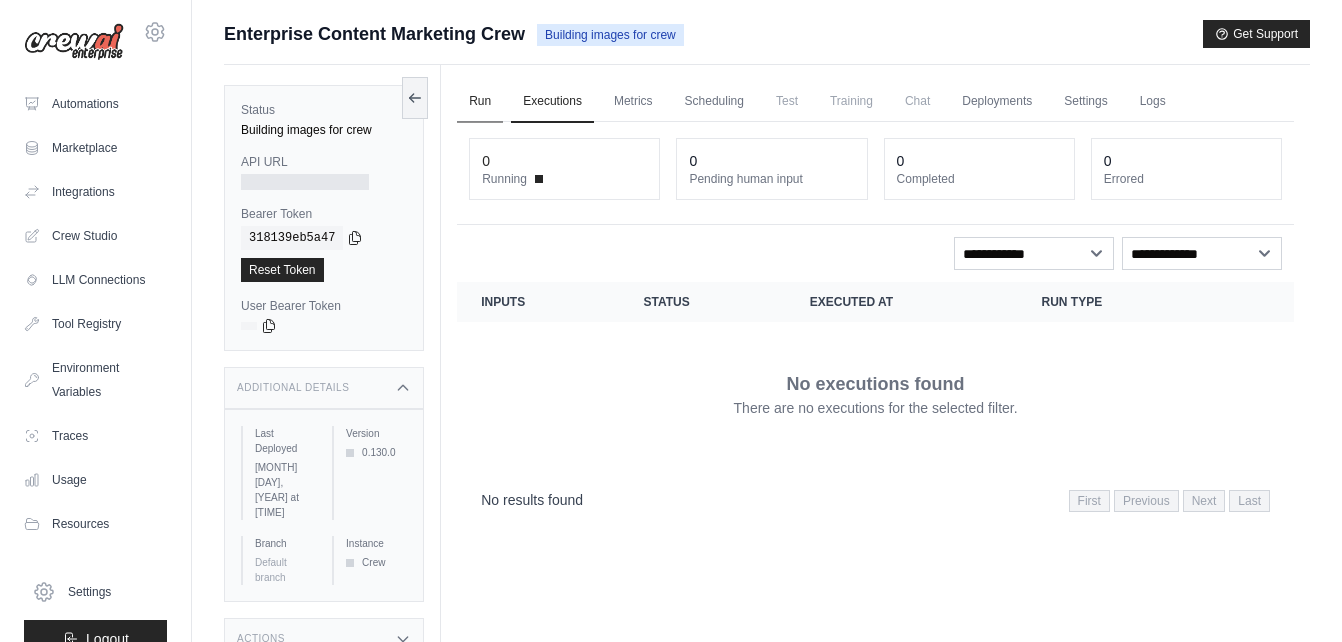click on "Run" at bounding box center [480, 102] 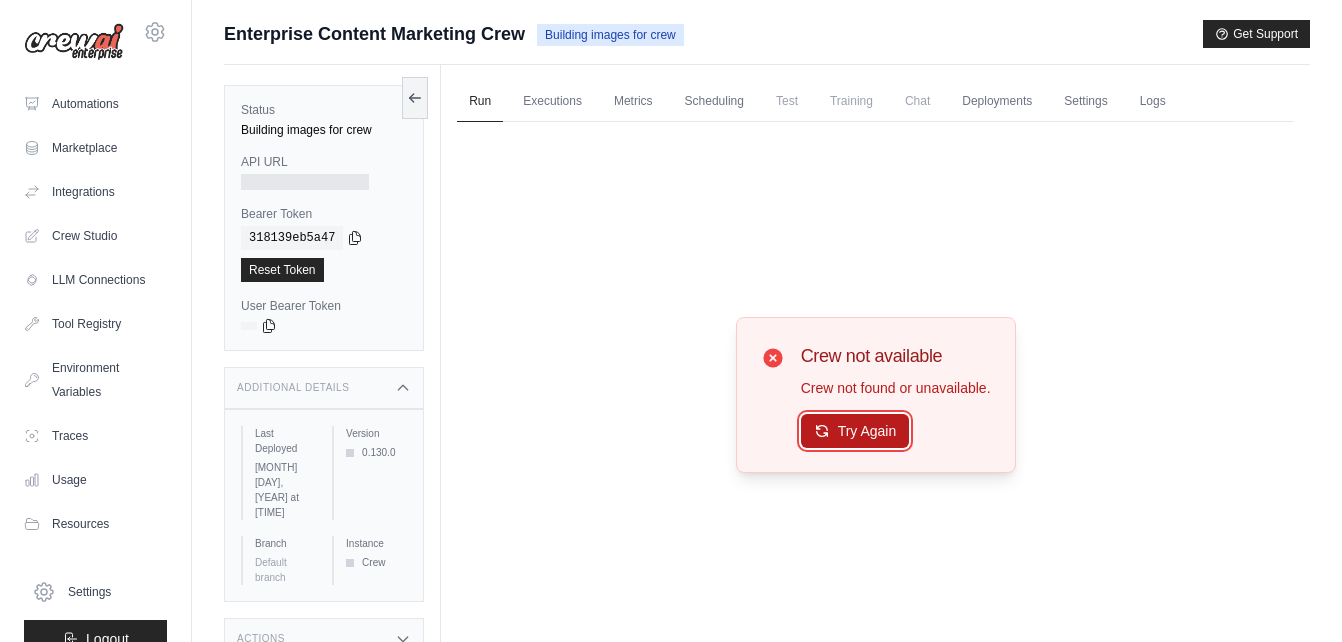 click on "Try Again" at bounding box center [855, 431] 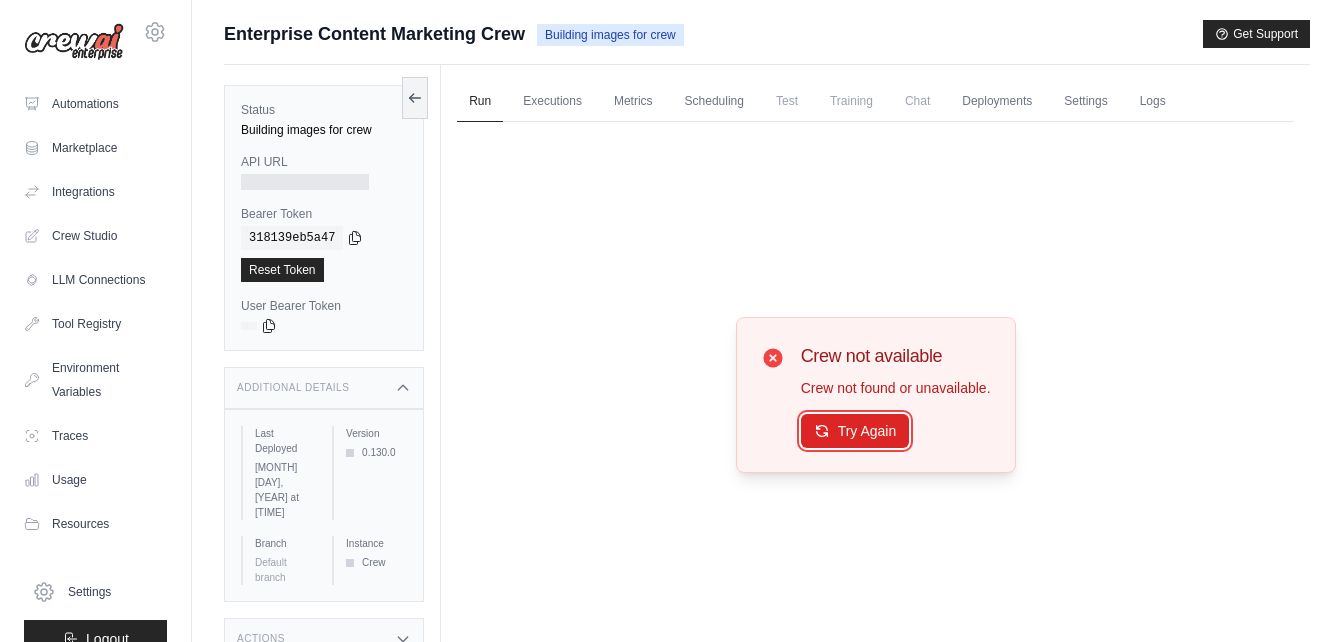 click on "Try Again" at bounding box center (855, 431) 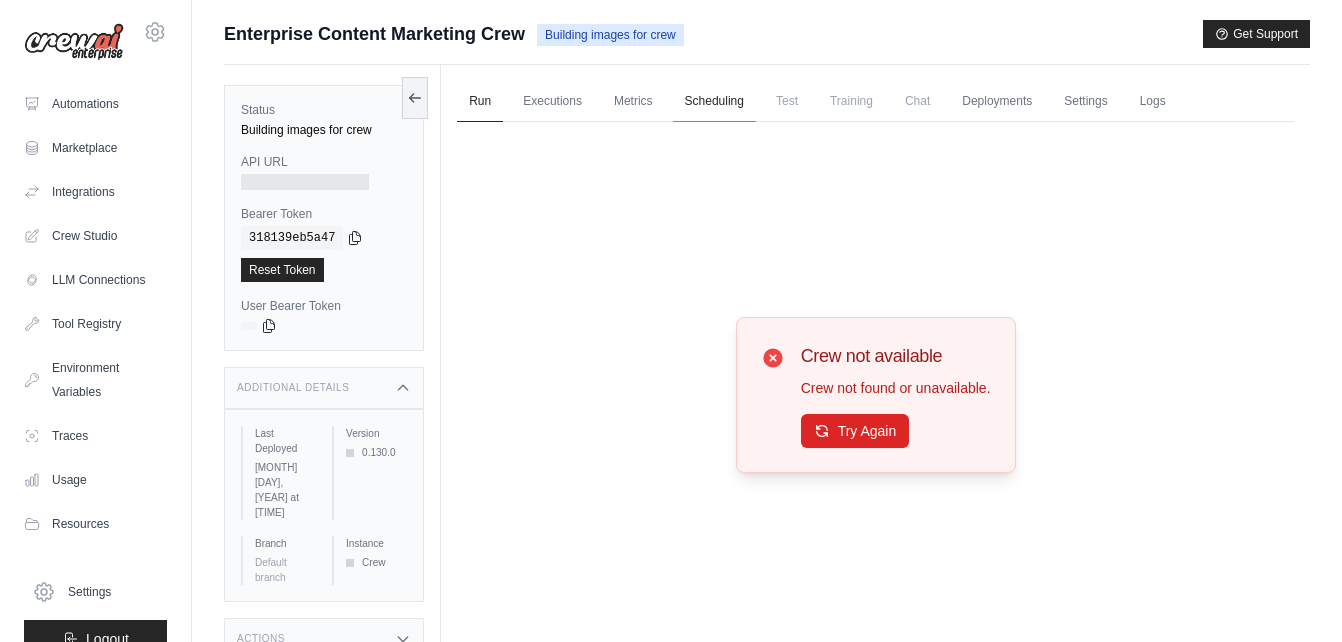 click on "Scheduling" at bounding box center (714, 102) 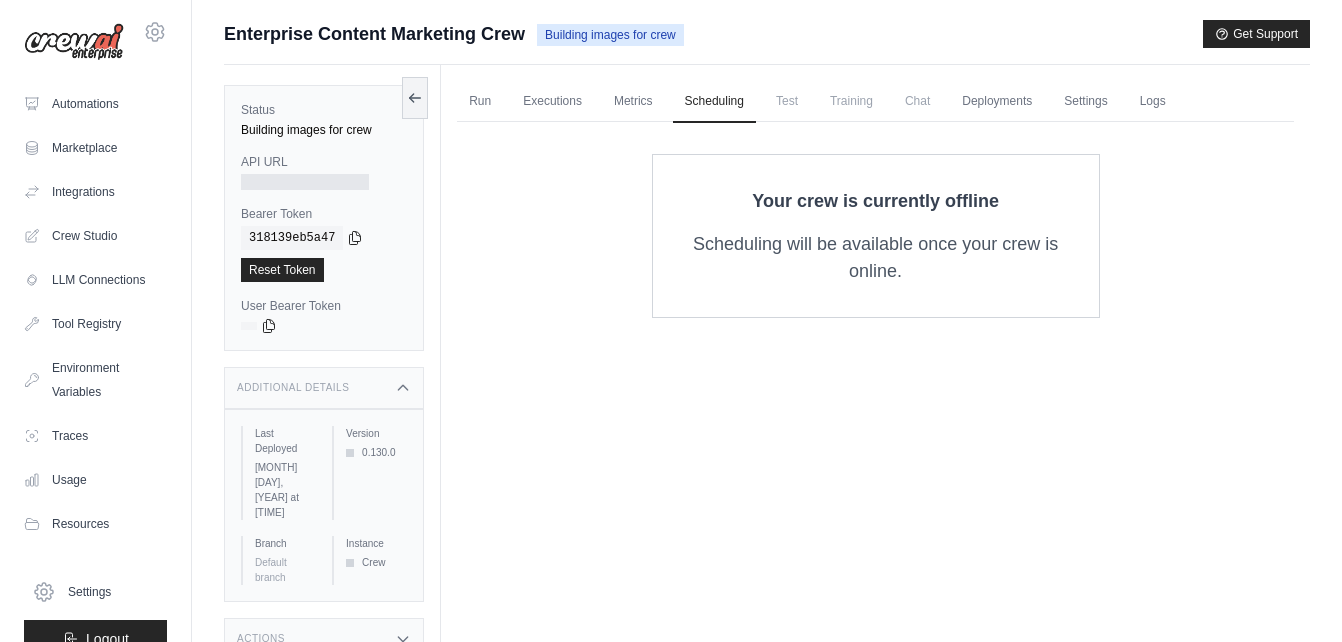 click on "Test" at bounding box center [787, 101] 